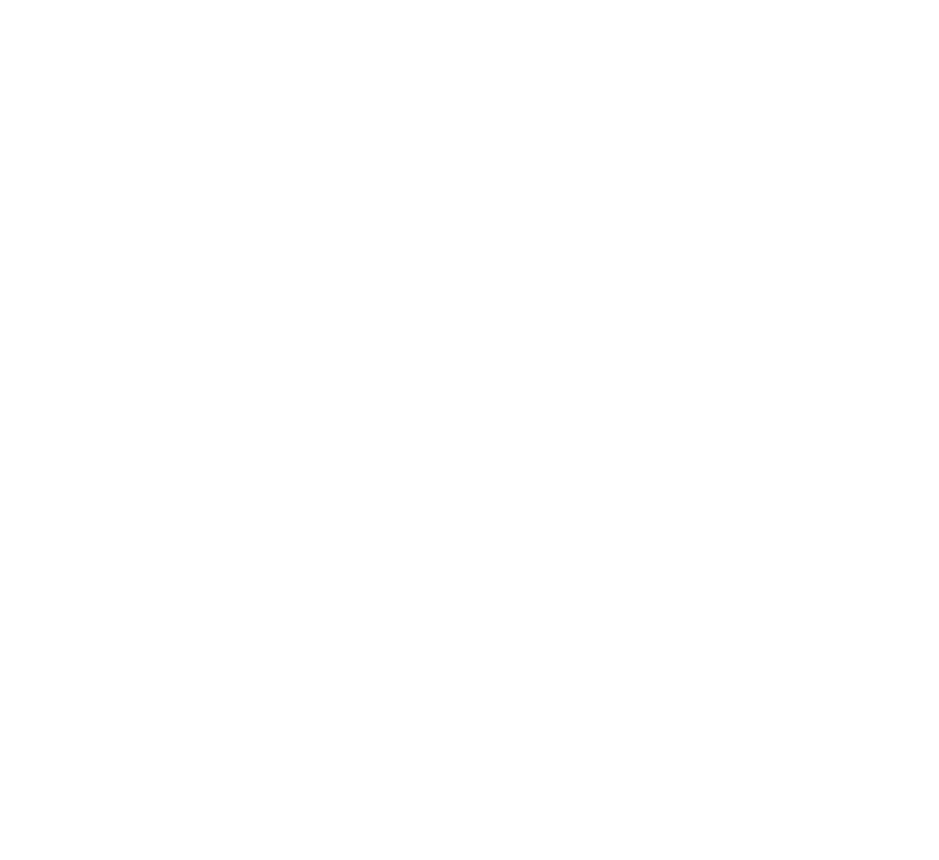 scroll, scrollTop: 0, scrollLeft: 0, axis: both 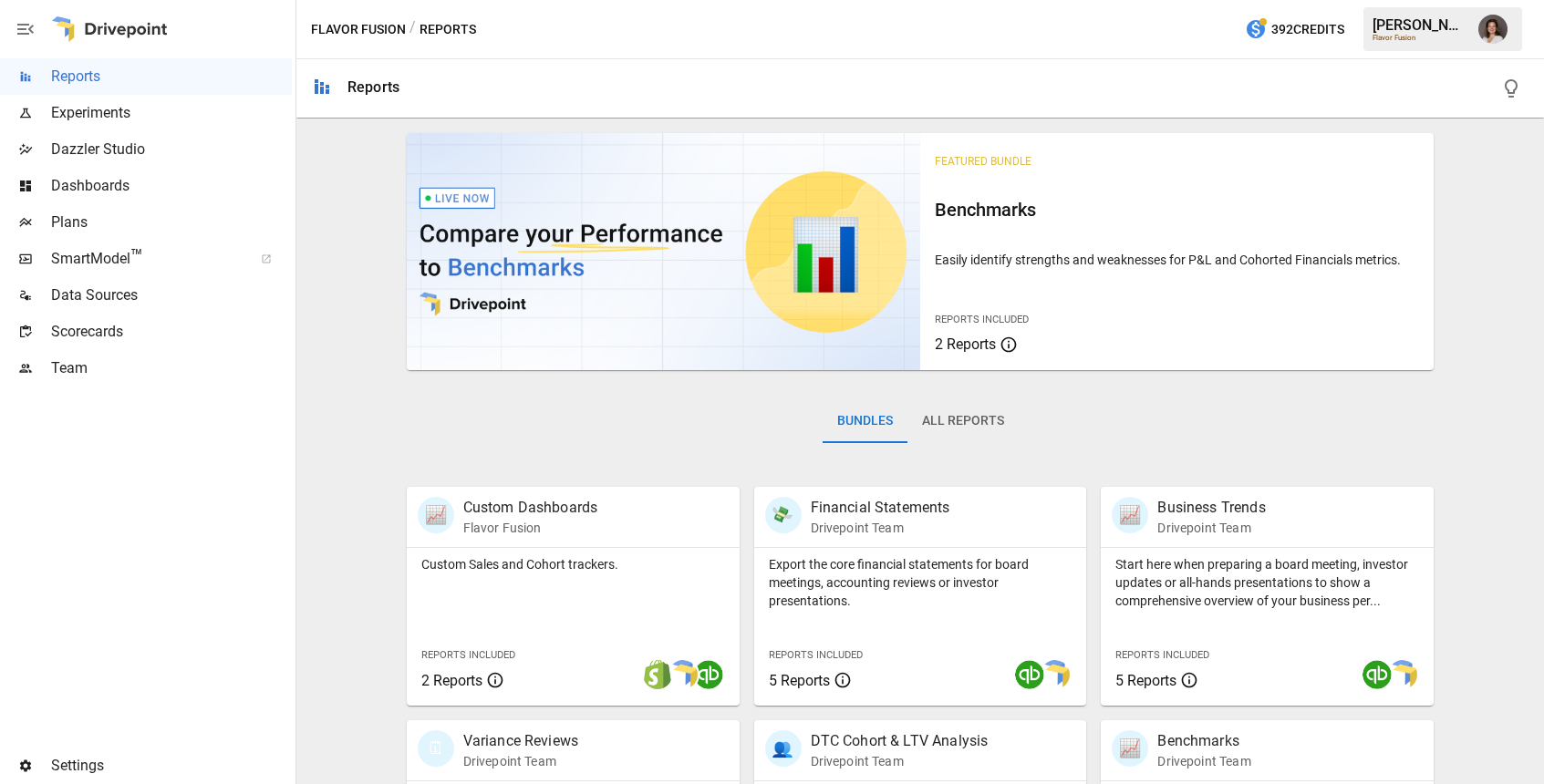 click on "Dazzler Studio" at bounding box center (171, 150) 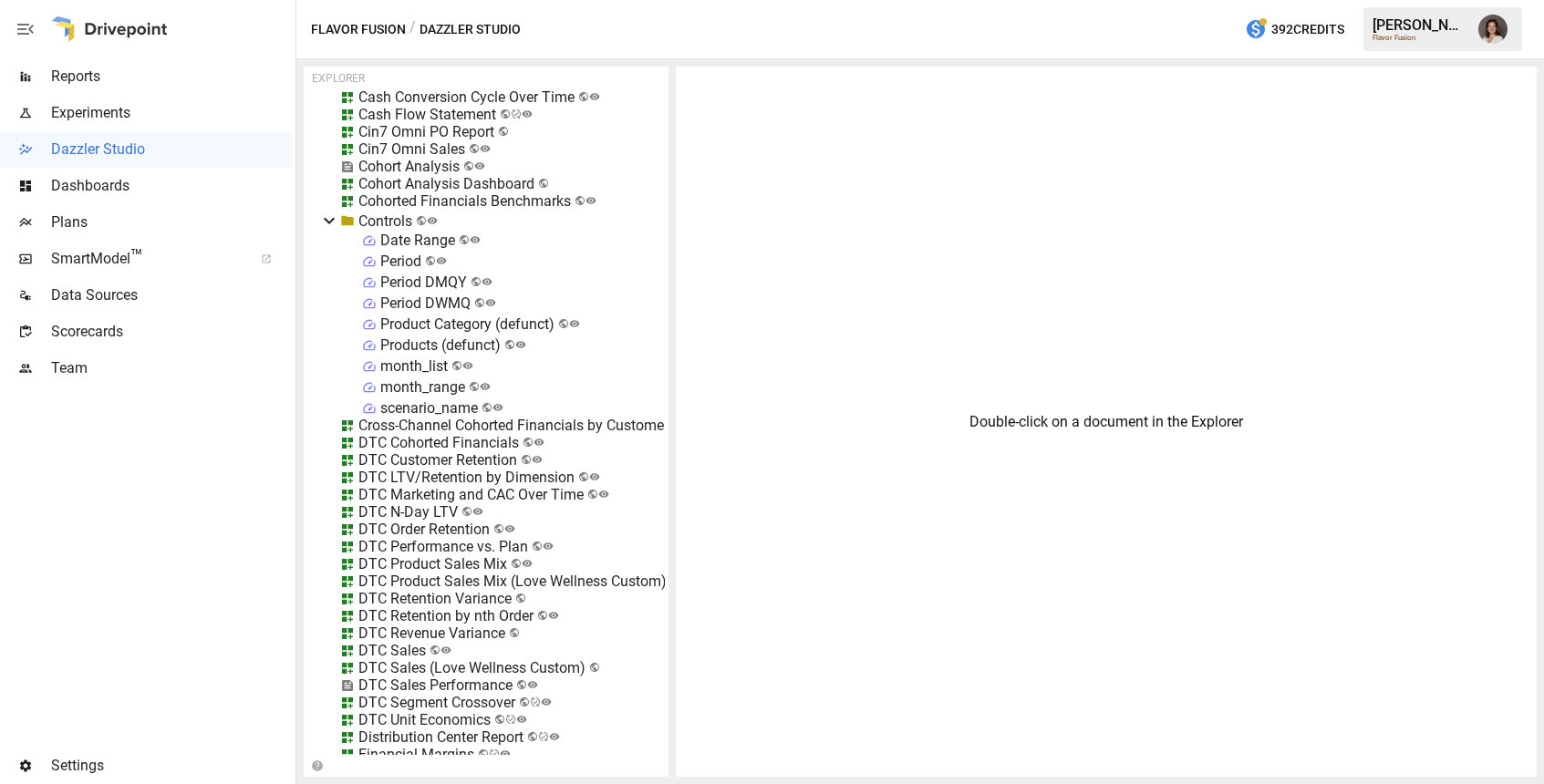 scroll, scrollTop: 19034, scrollLeft: 0, axis: vertical 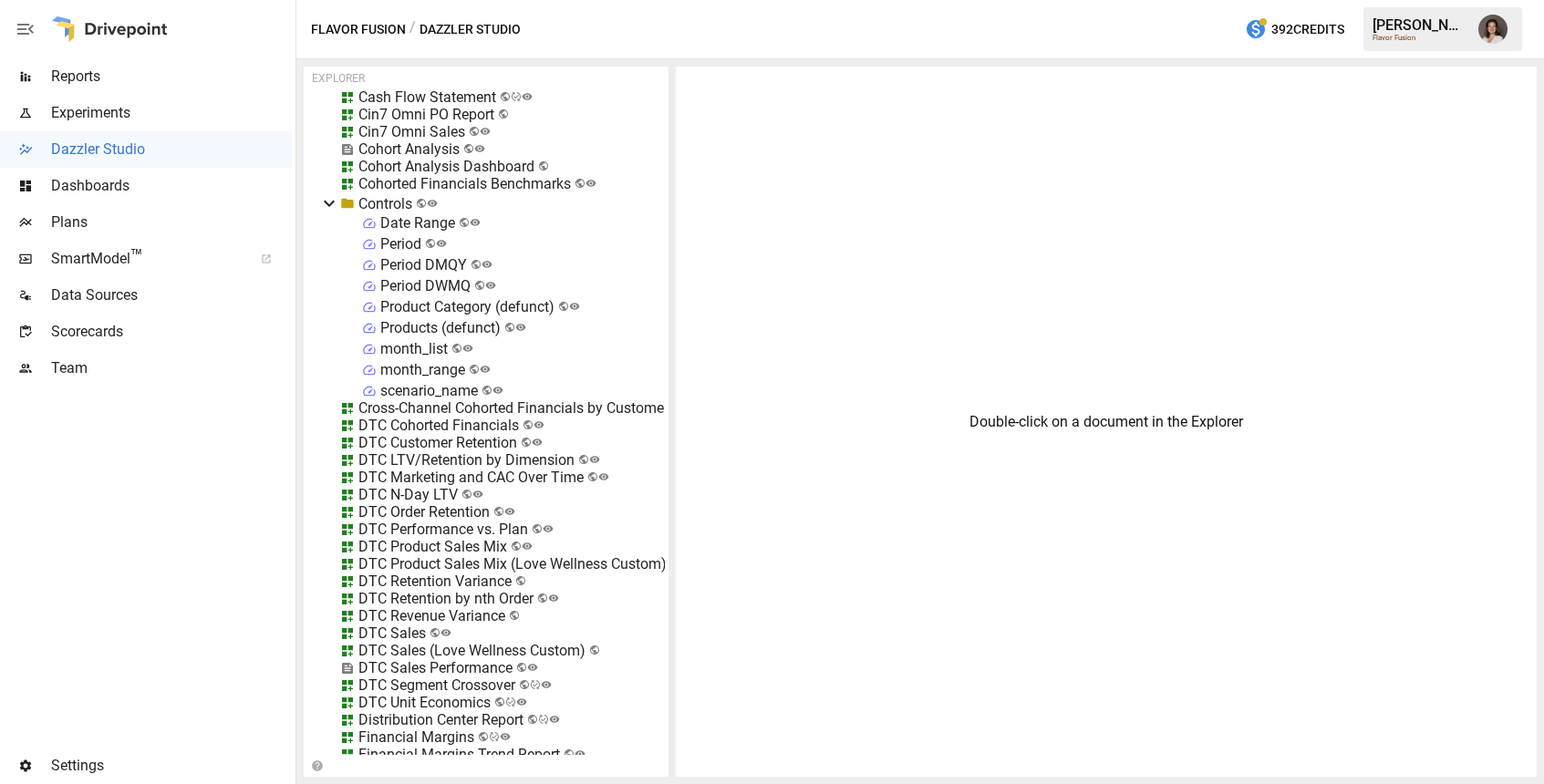 click on "DTC Order Retention" at bounding box center [424, 511] 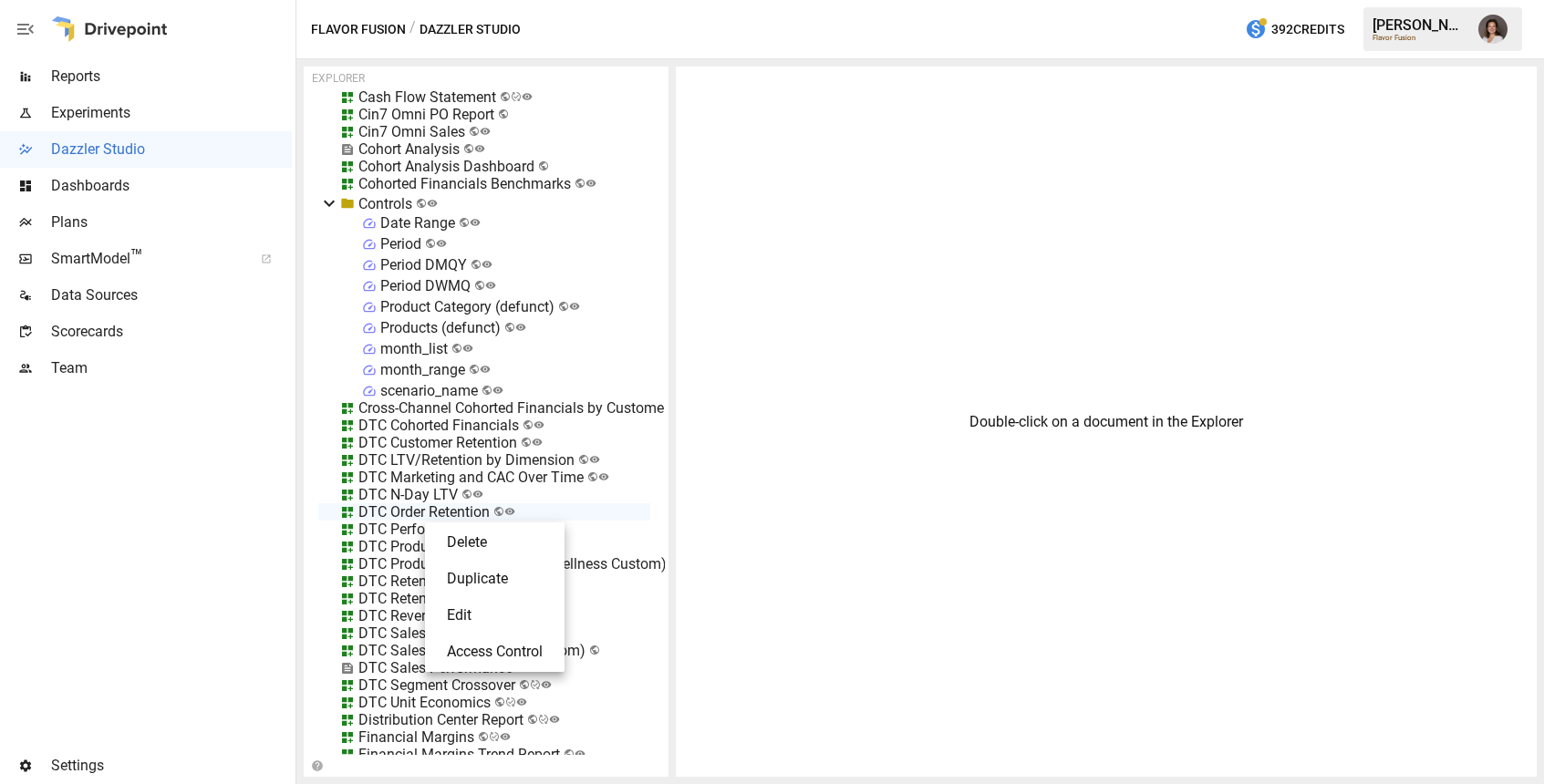 click at bounding box center (772, 392) 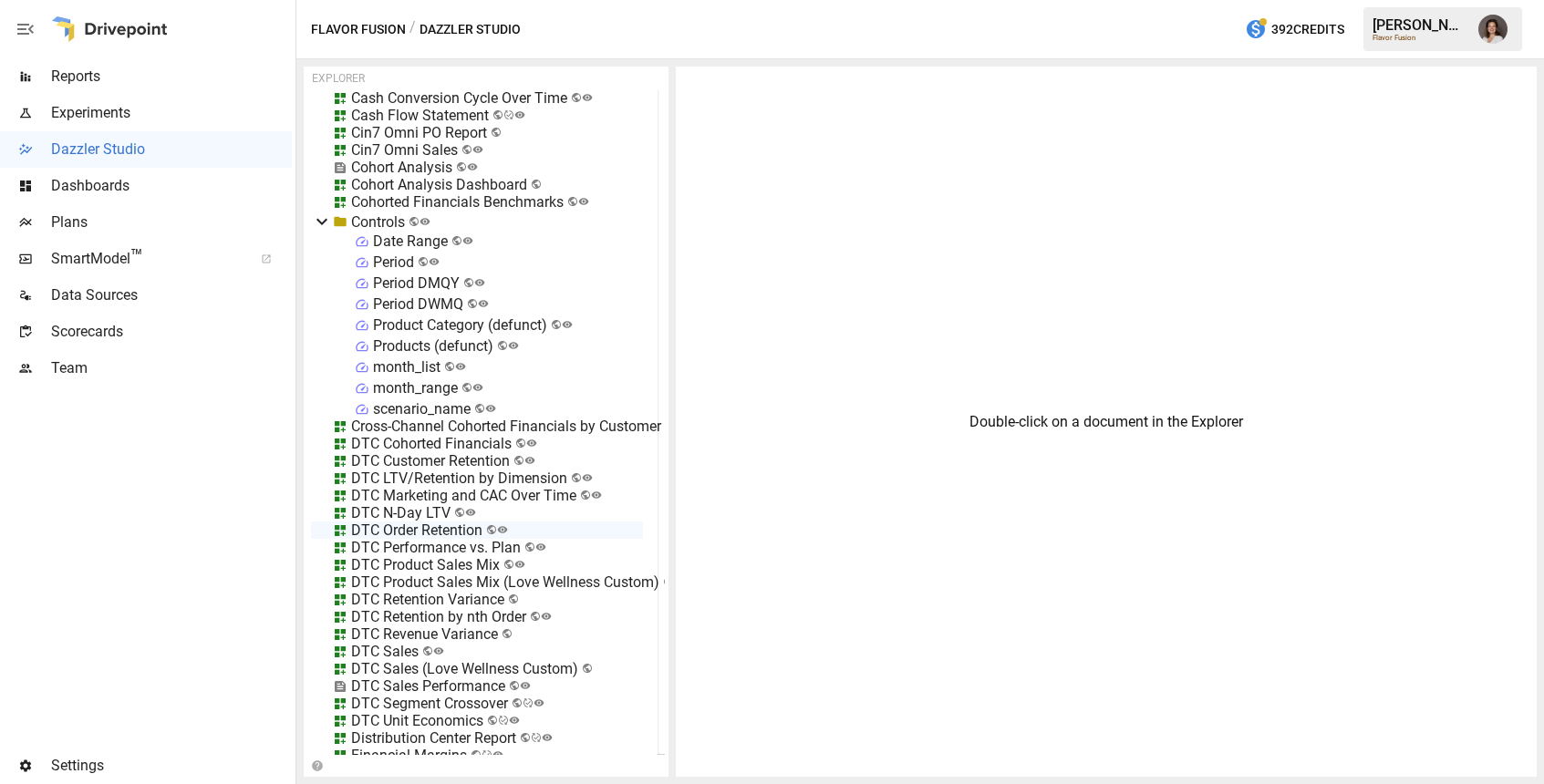 scroll, scrollTop: 19012, scrollLeft: 7, axis: both 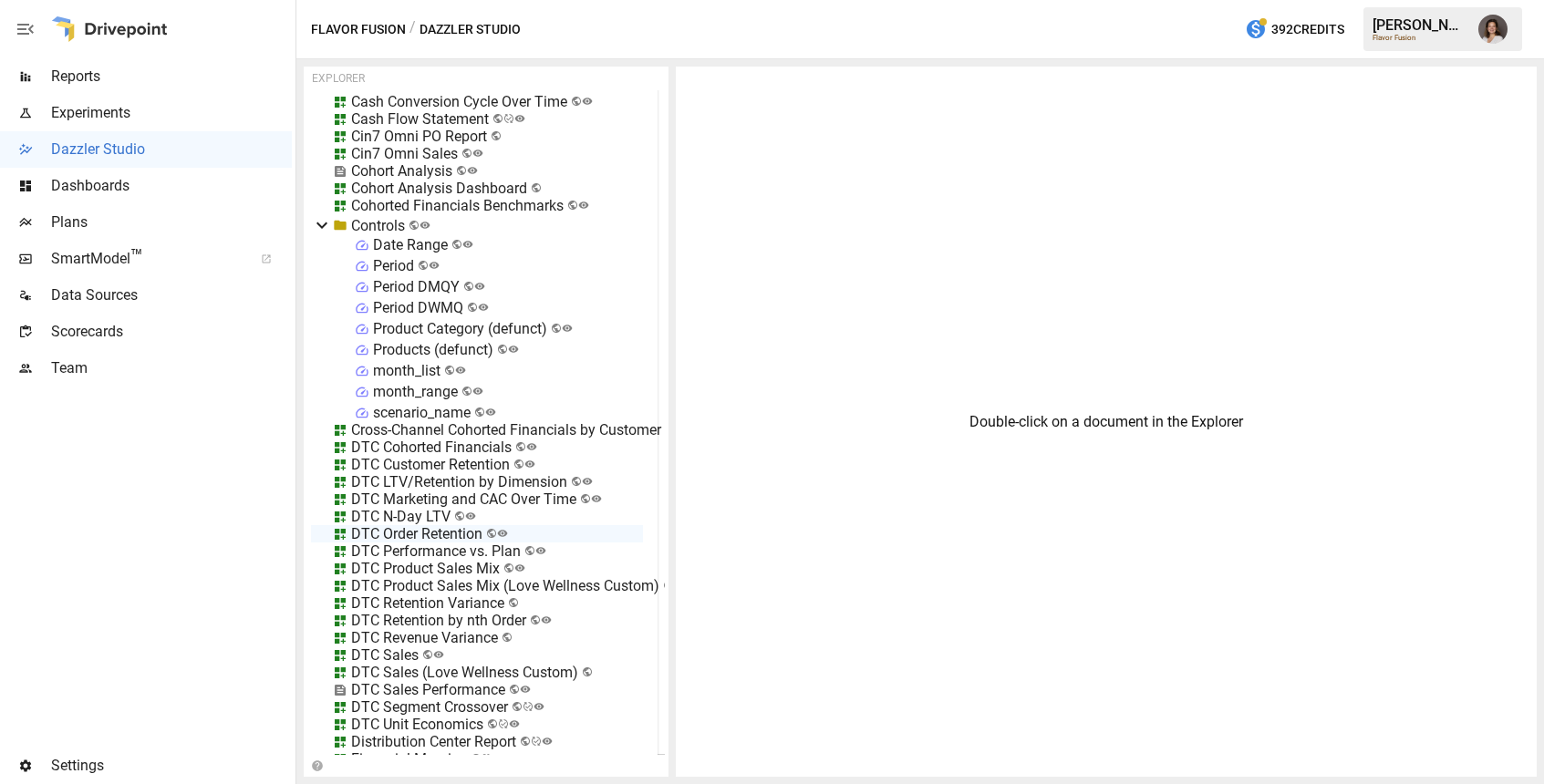 click 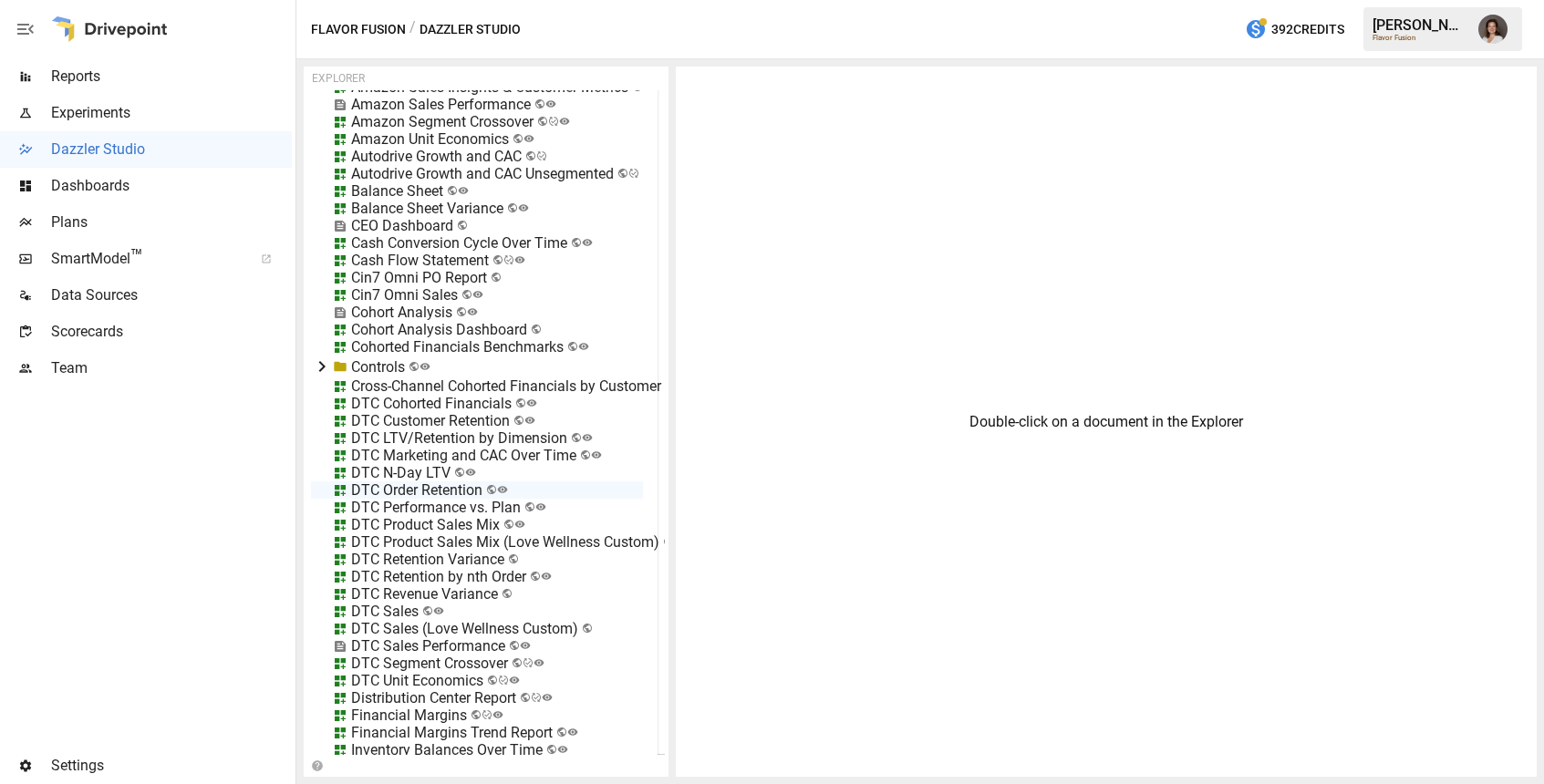 scroll, scrollTop: 18875, scrollLeft: 7, axis: both 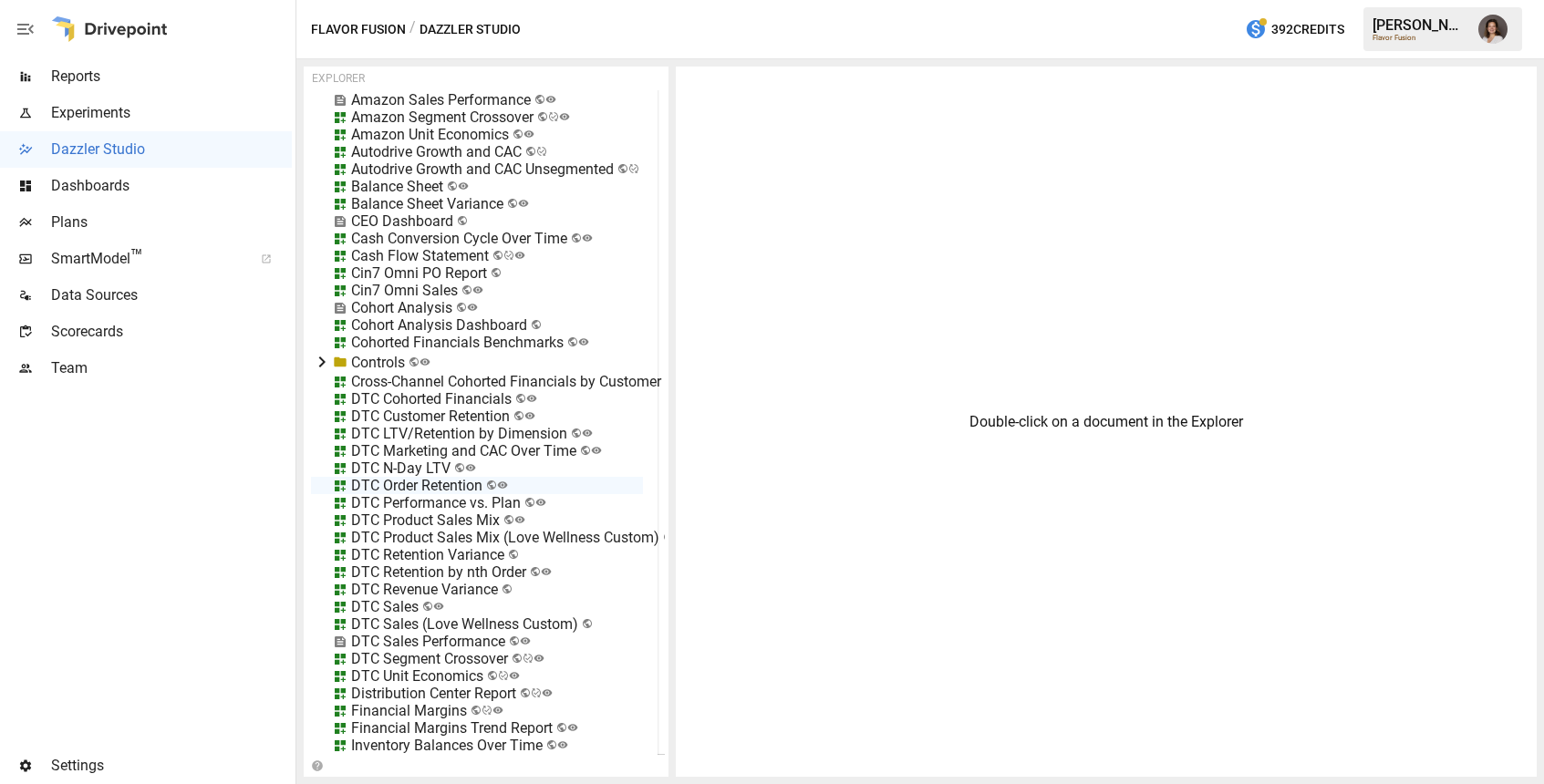 click on "DTC Retention Variance" at bounding box center [428, 554] 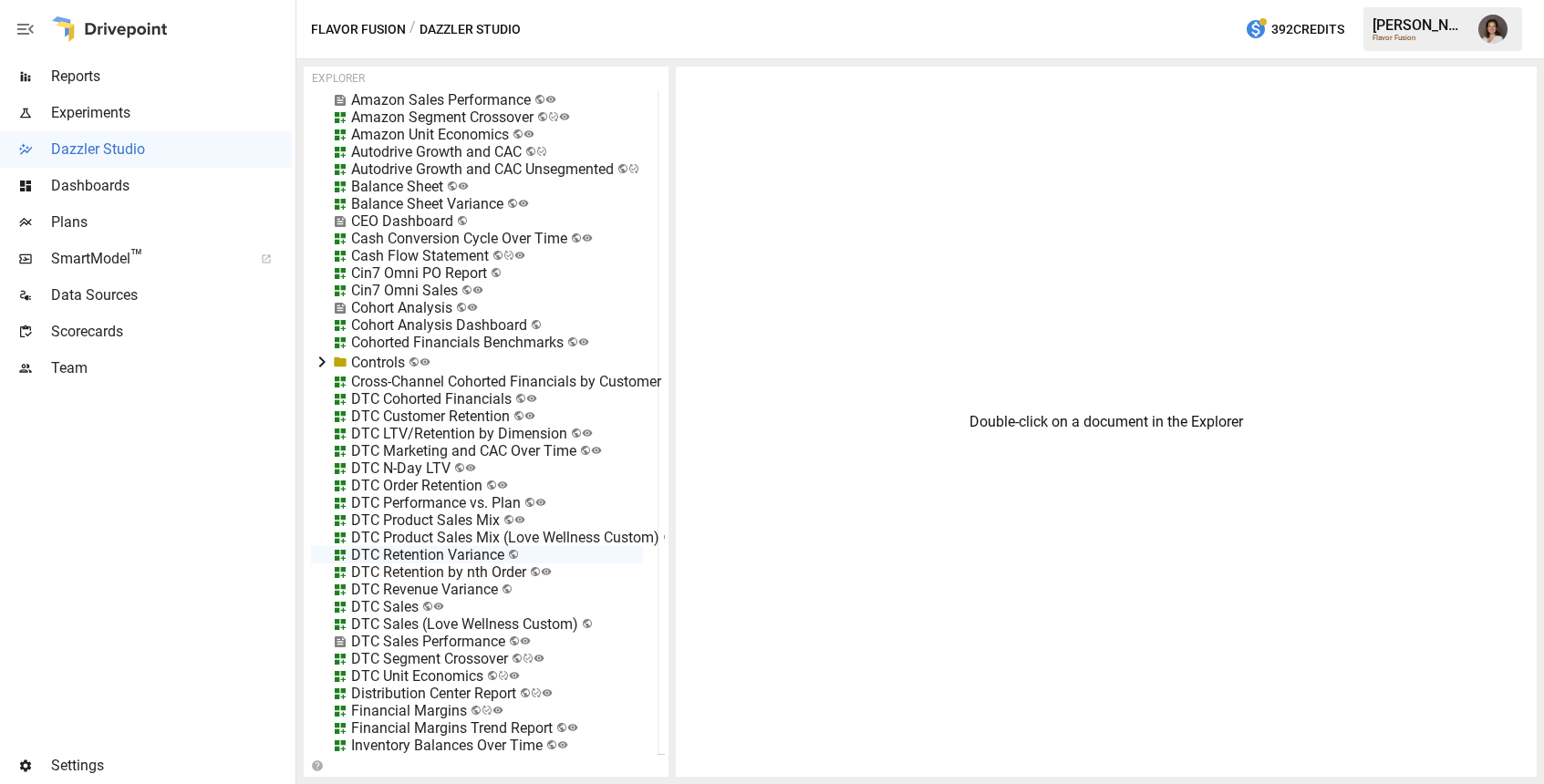 click on "DTC Retention Variance" at bounding box center (428, 554) 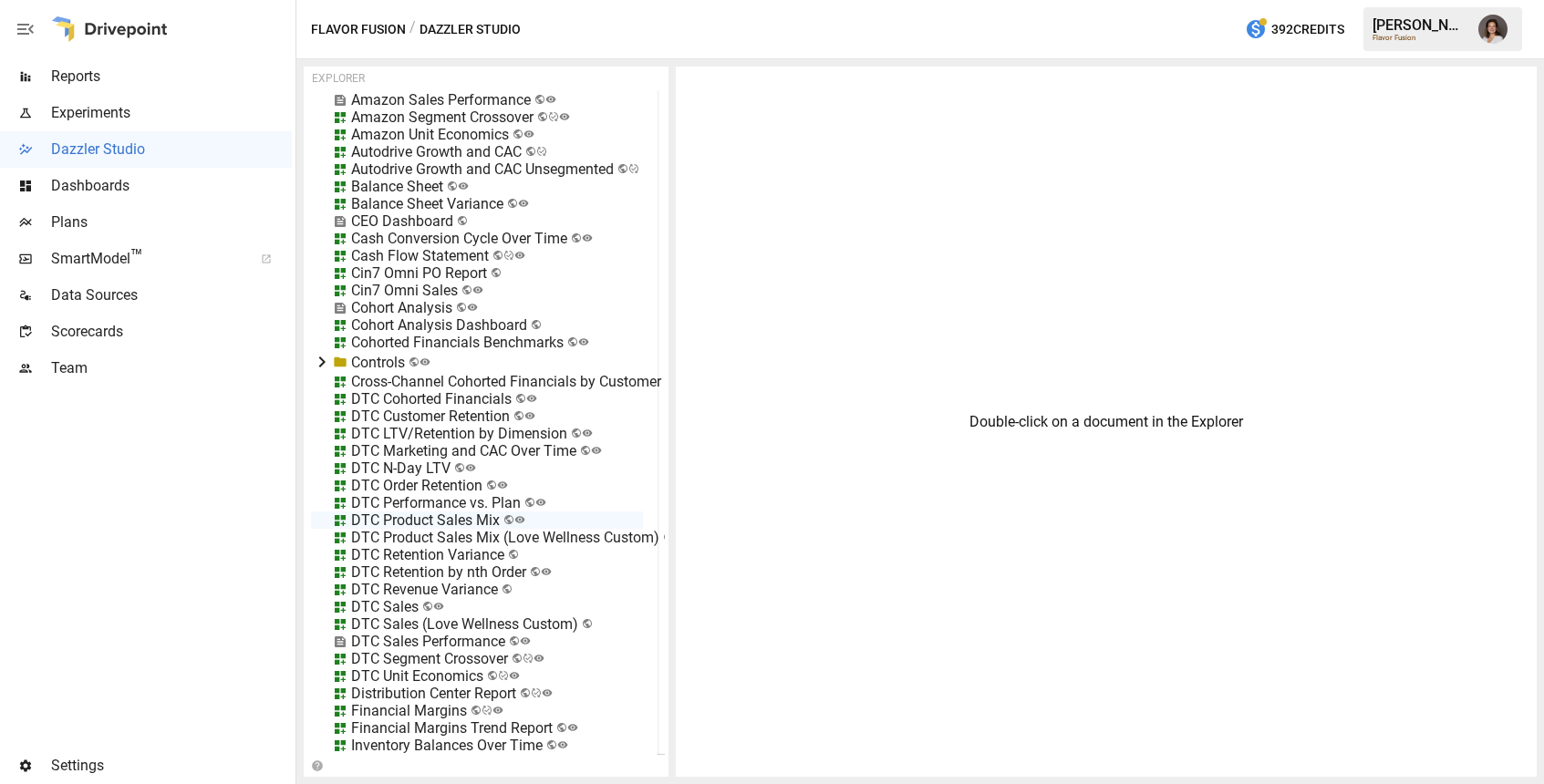 click on "DTC Order Retention" at bounding box center (417, 485) 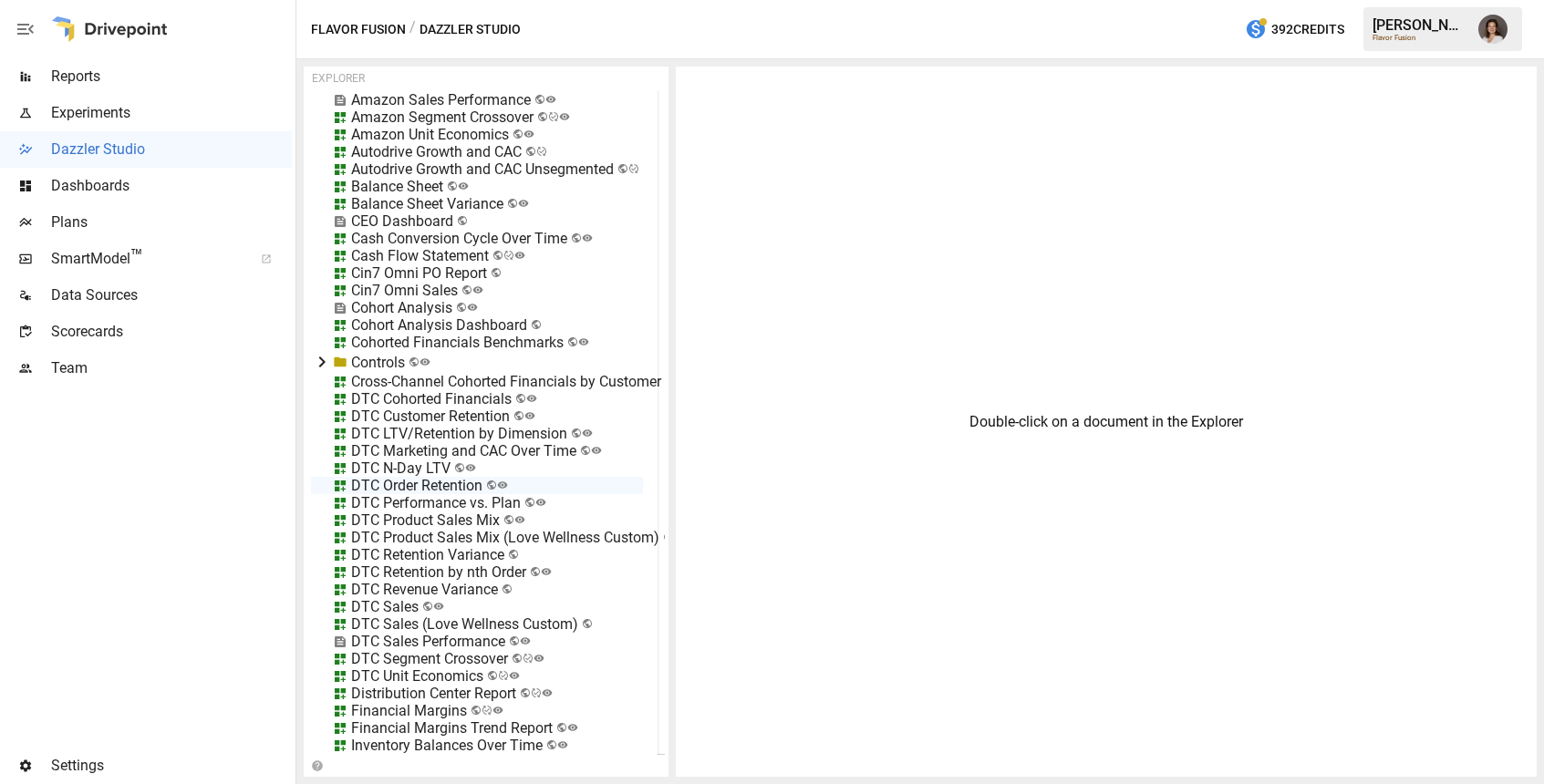 click on "DTC N-Day LTV" at bounding box center (400, 468) 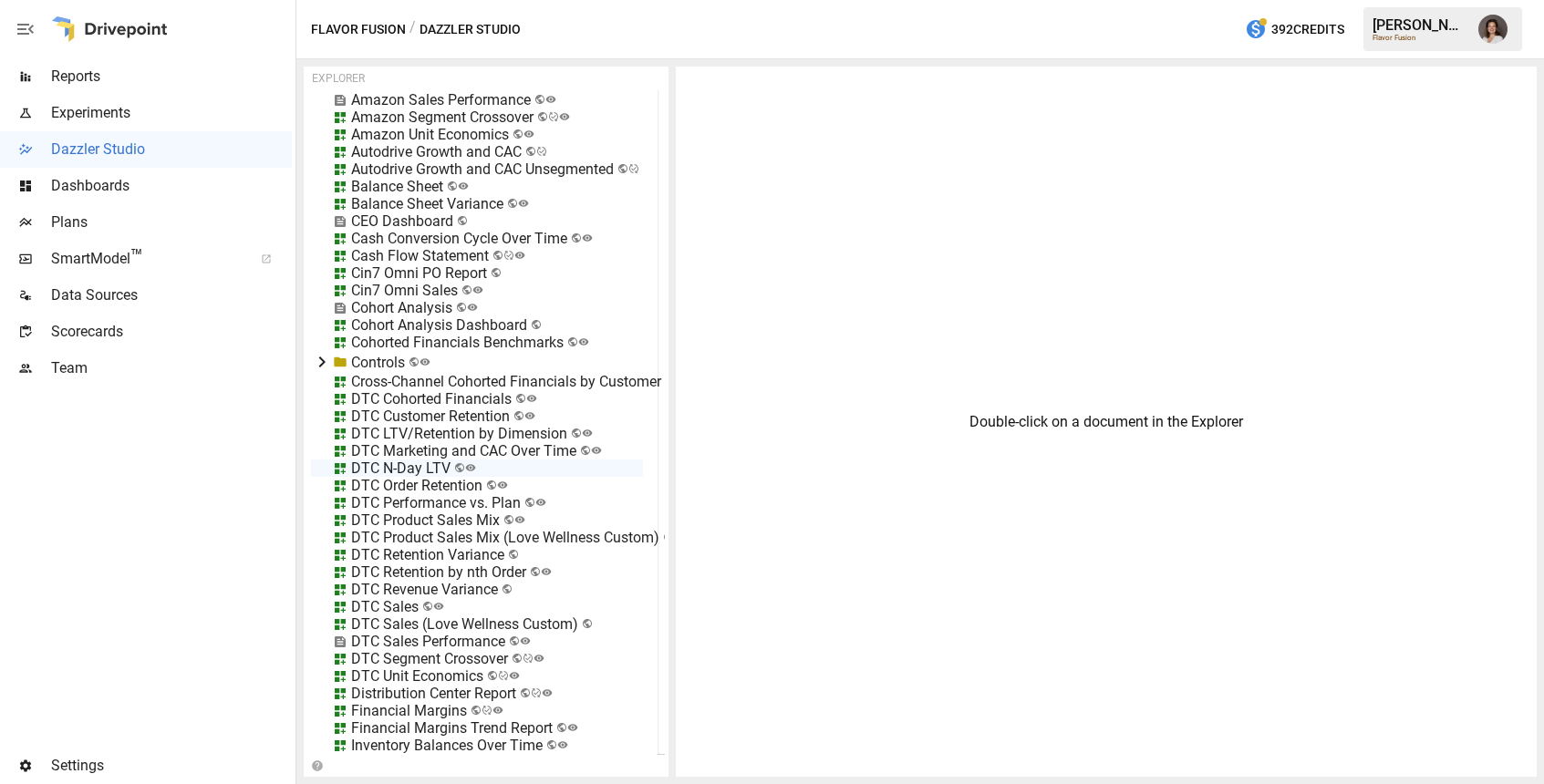 click on "DTC Cohorted Financials" at bounding box center (431, 398) 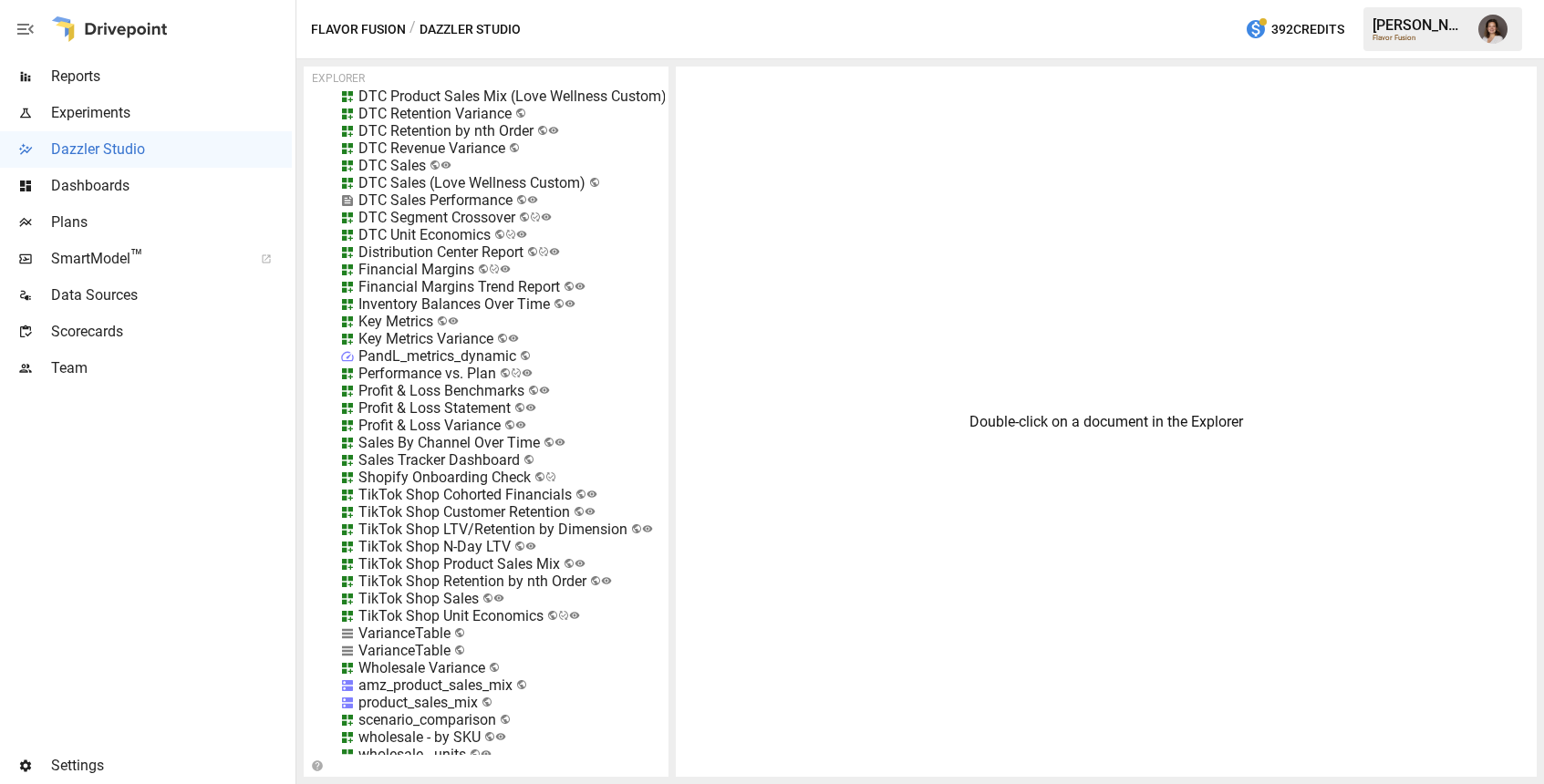 scroll, scrollTop: 19345, scrollLeft: 0, axis: vertical 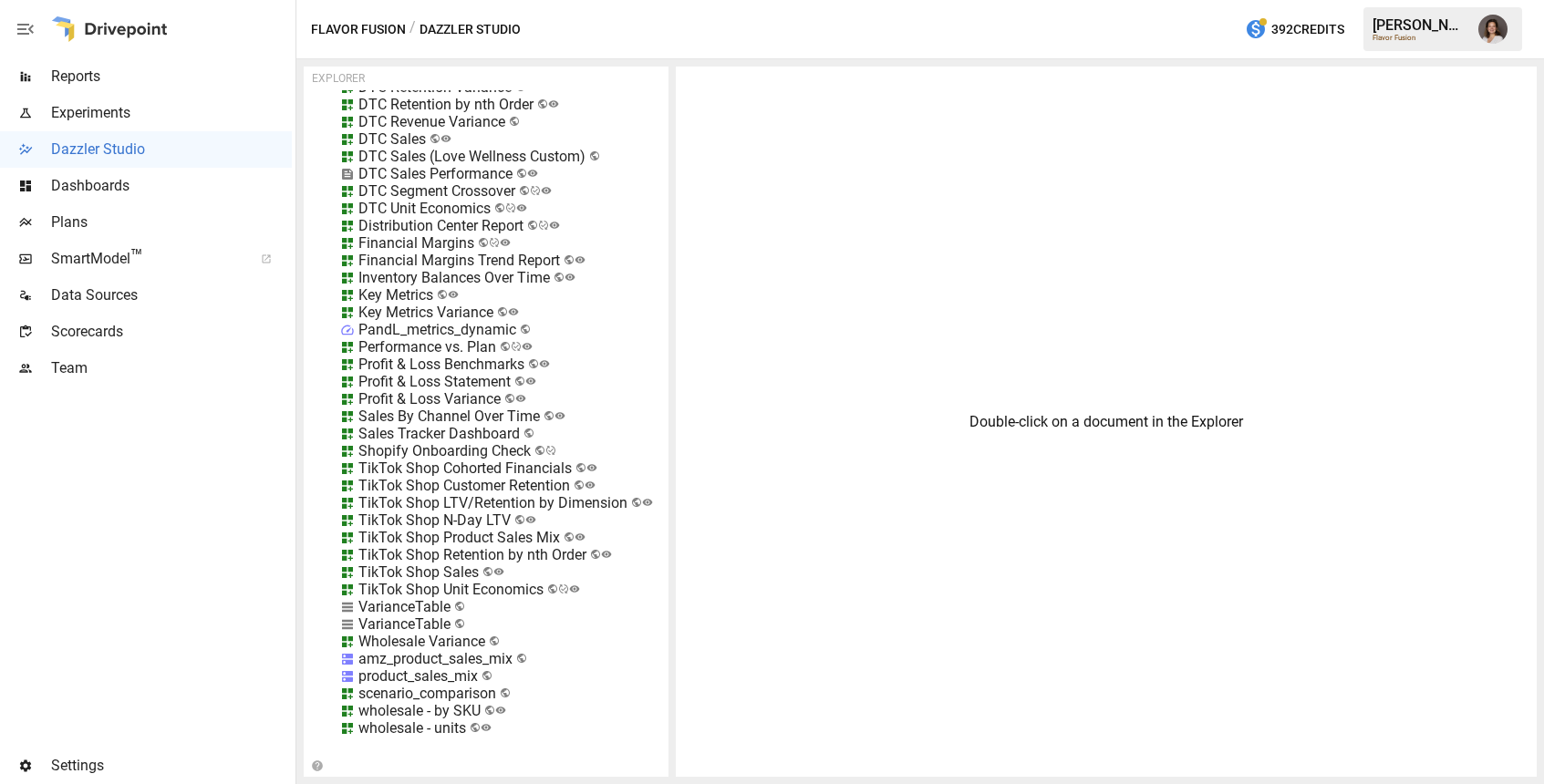 click on "TikTok Shop Unit Economics" at bounding box center (451, 589) 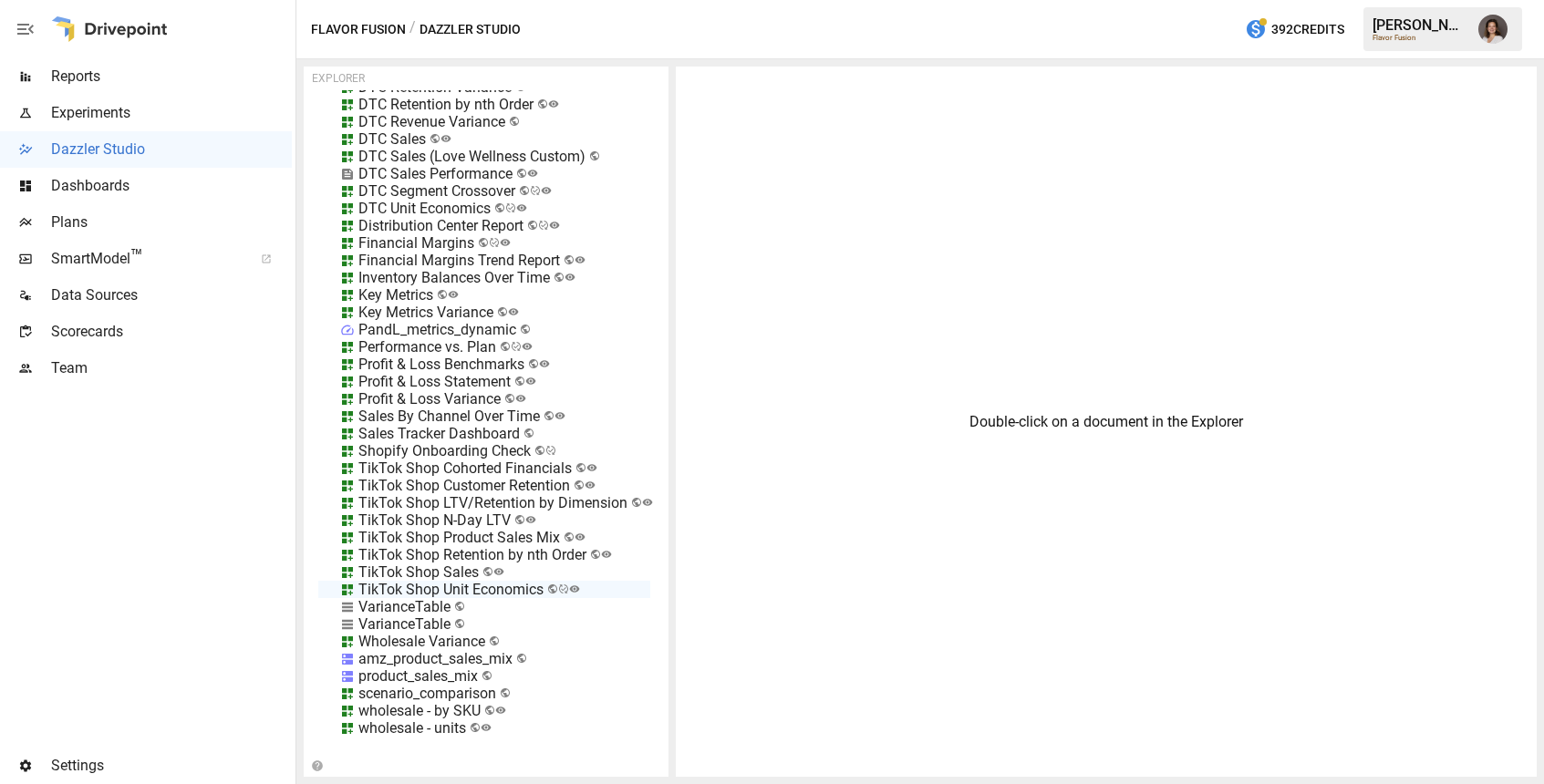 click on "TikTok Shop Unit Economics" at bounding box center [451, 589] 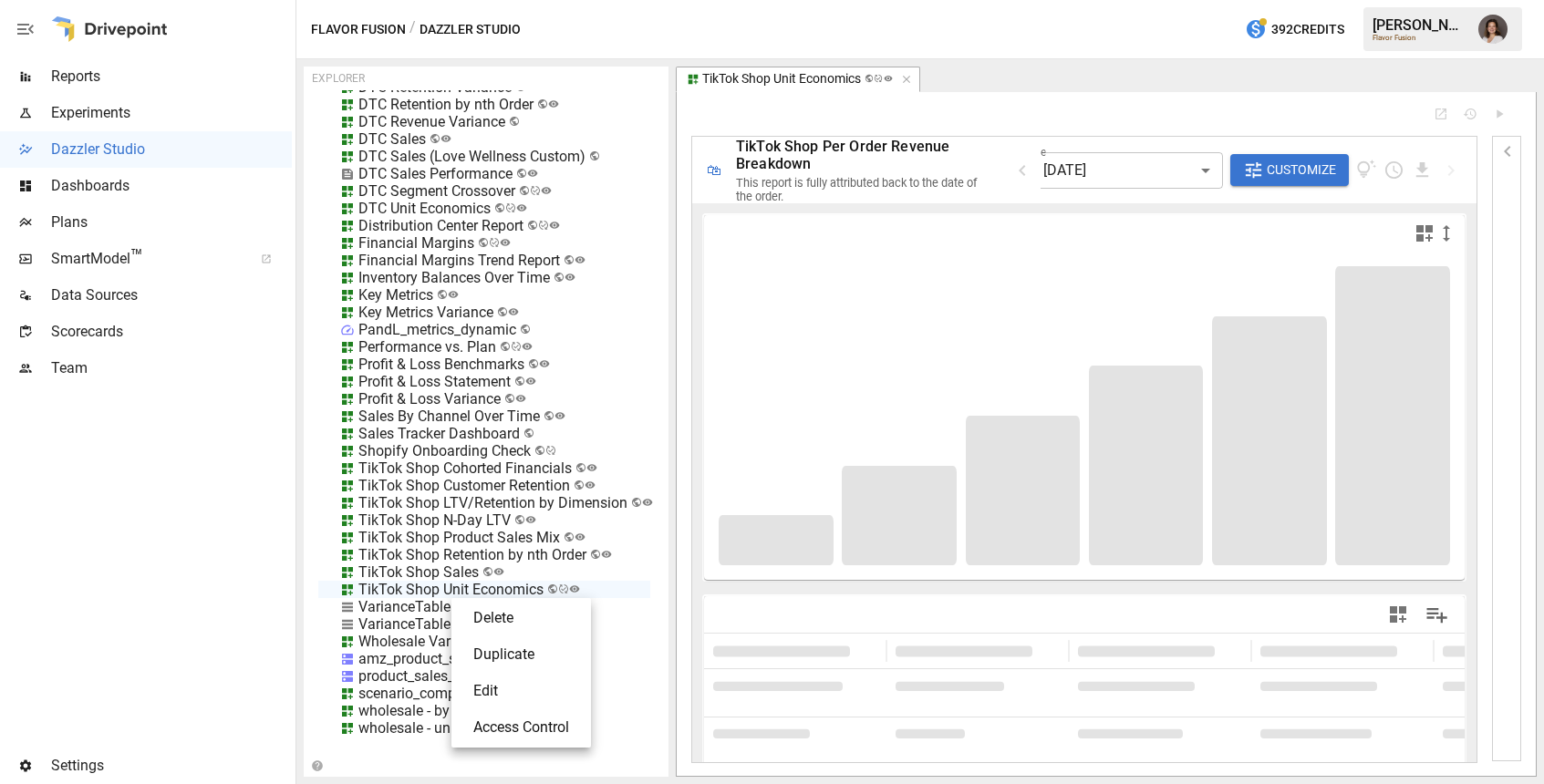 click on "Edit" at bounding box center (521, 691) 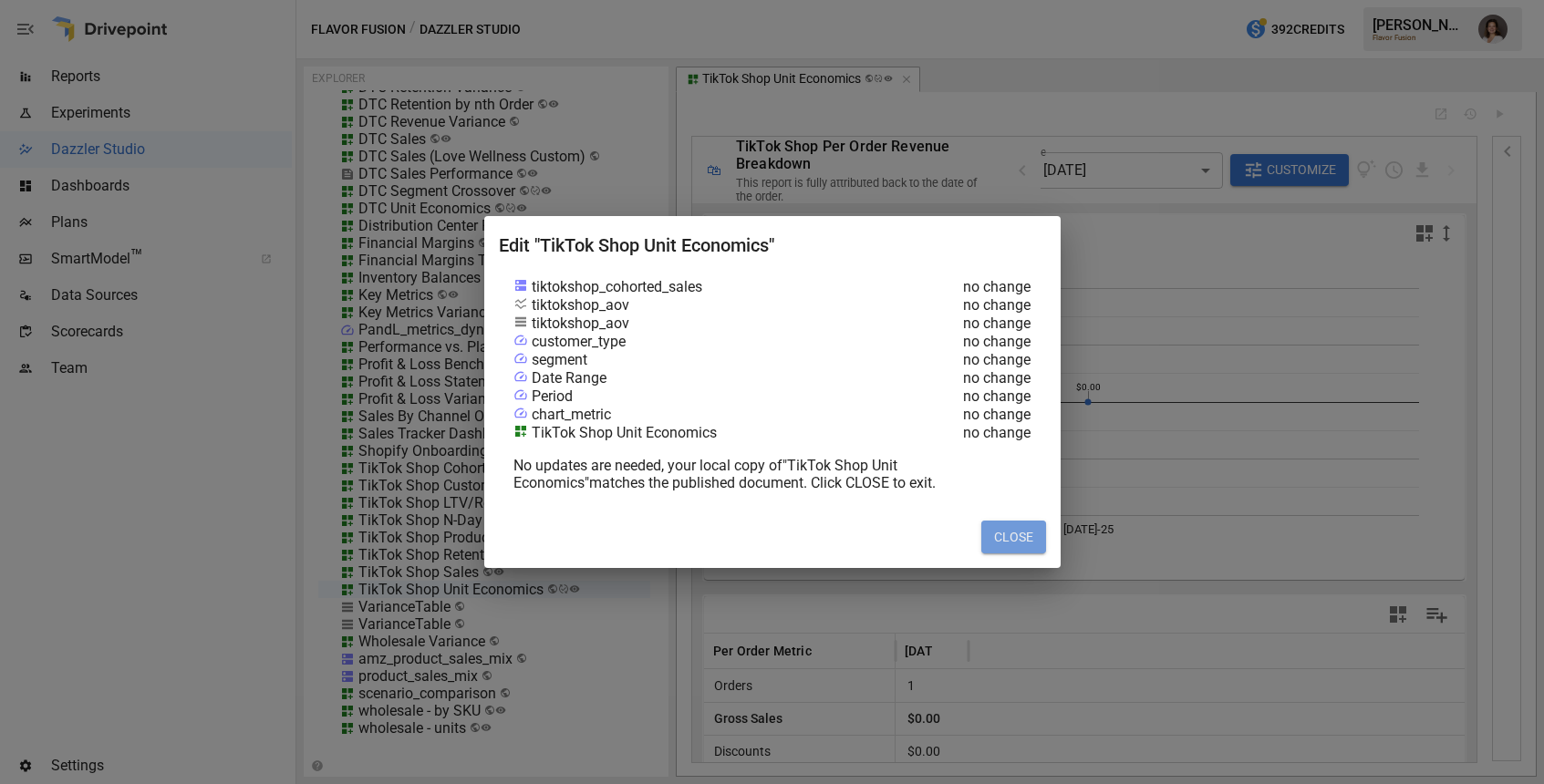 click on "CLOSE" at bounding box center [1013, 537] 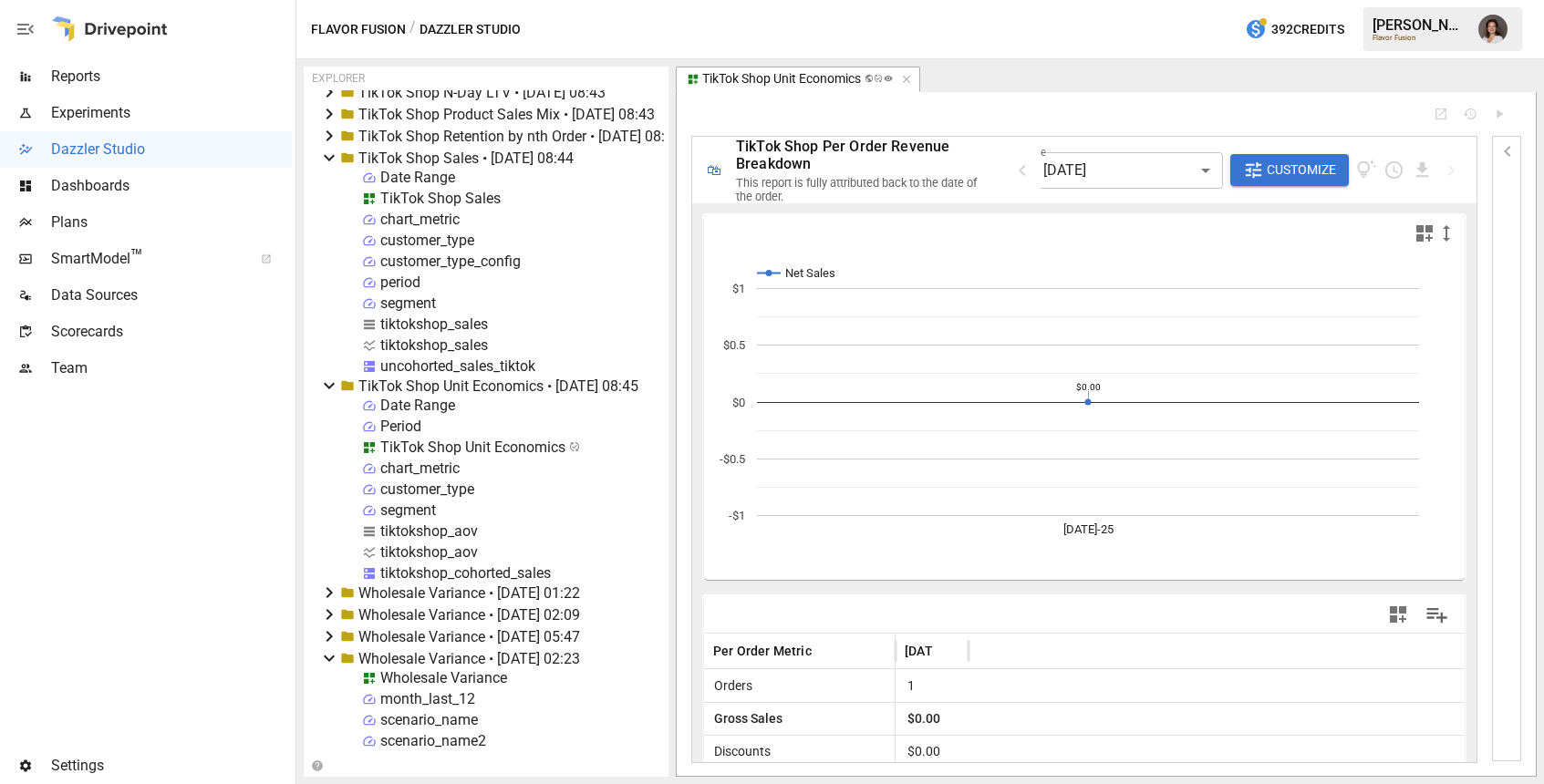 scroll, scrollTop: 15097, scrollLeft: 0, axis: vertical 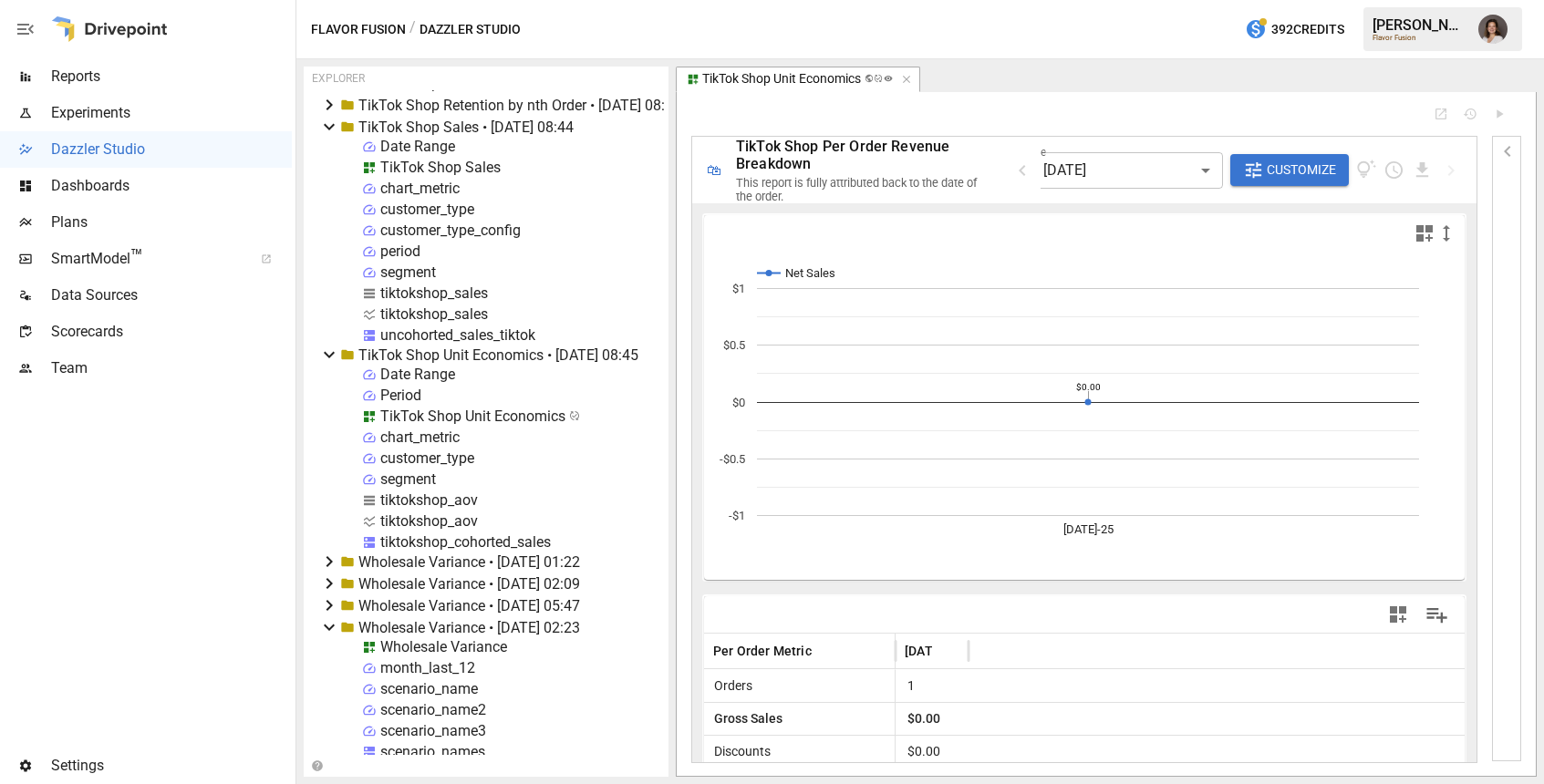 click on "TikTok Shop Unit Economics" at bounding box center (472, 416) 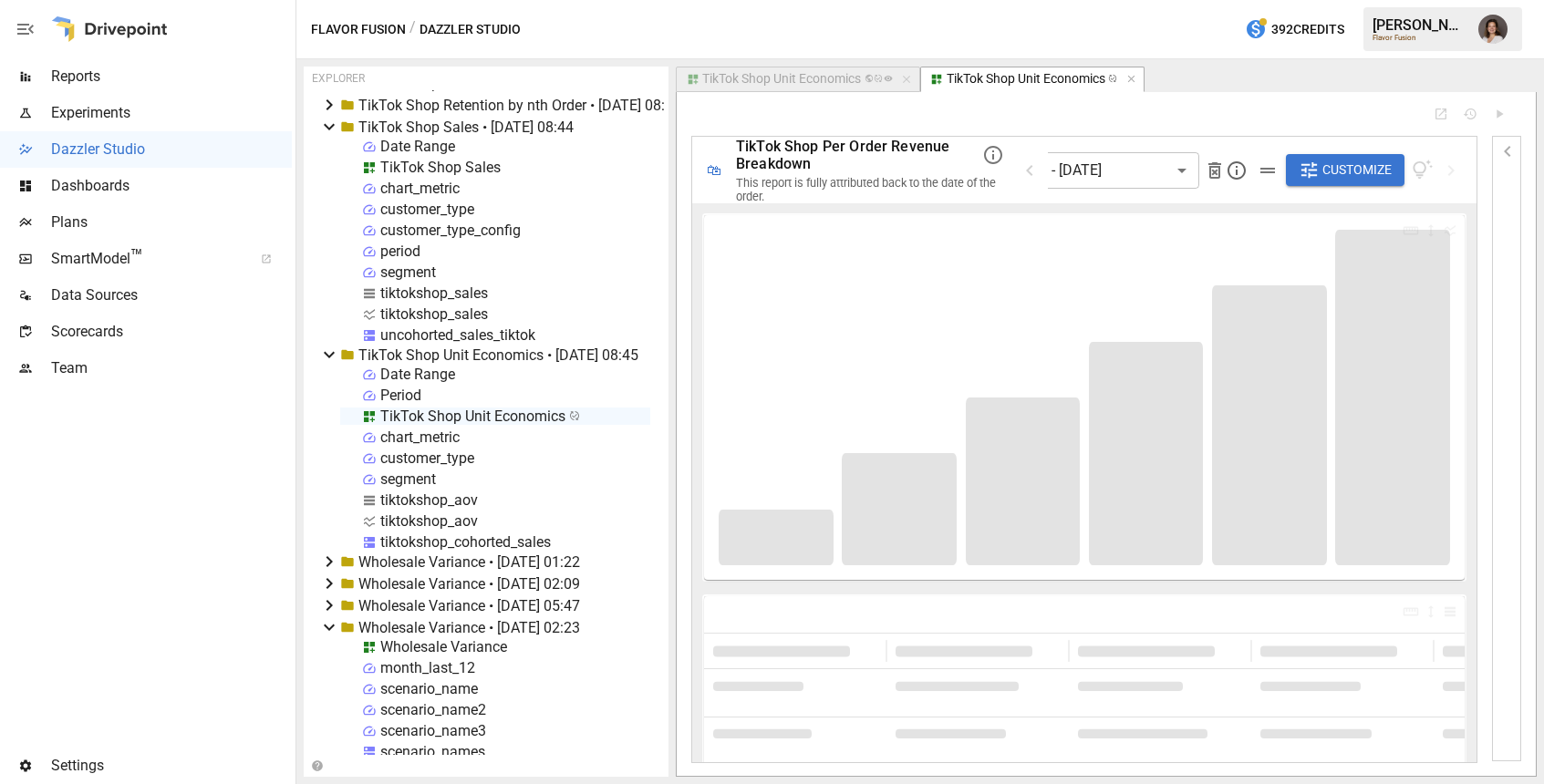 click on "TikTok Shop Per Order Revenue Breakdown" at bounding box center (855, 155) 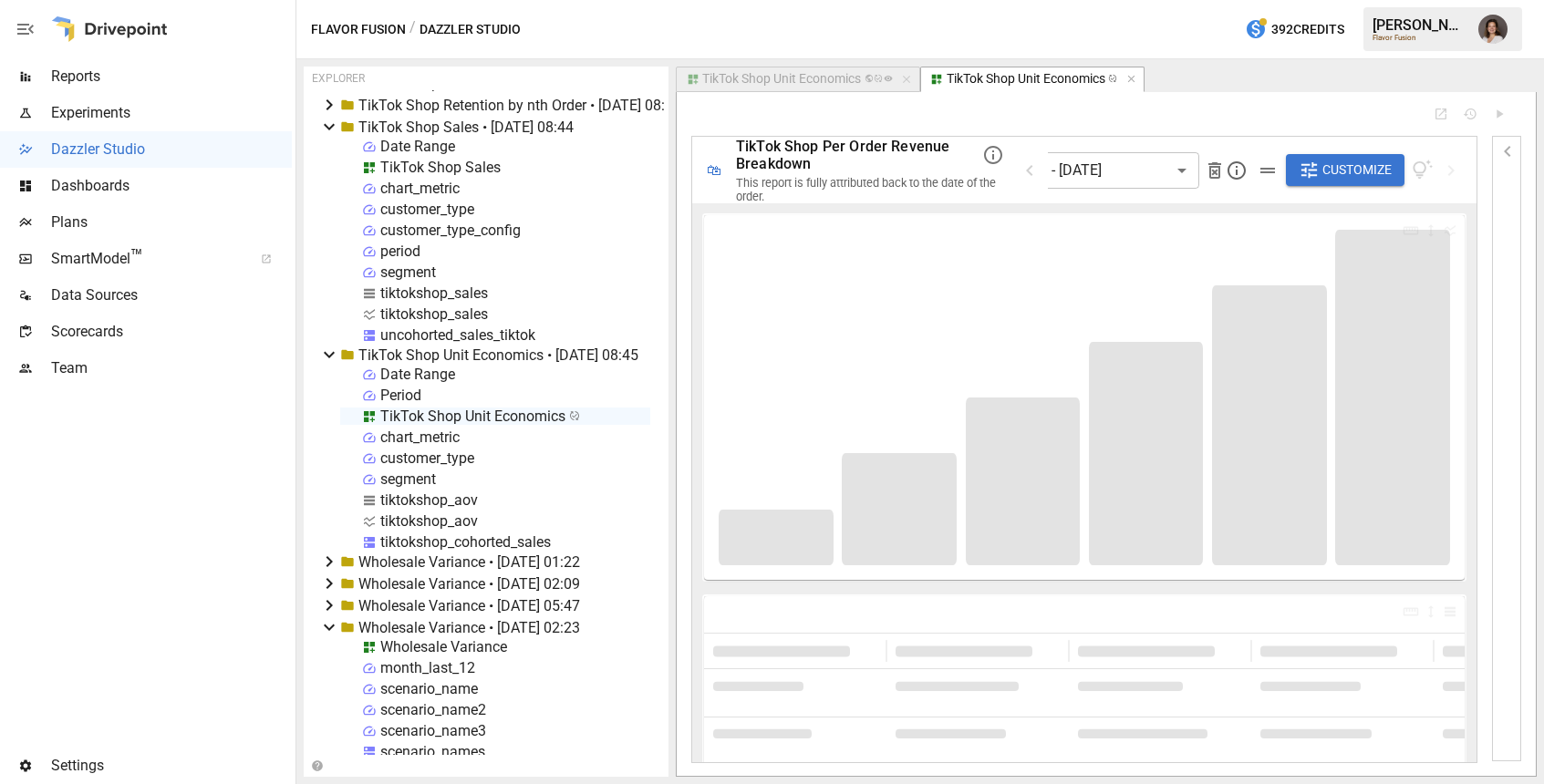 click on "TikTok Shop Per Order Revenue Breakdown" at bounding box center (843, 155) 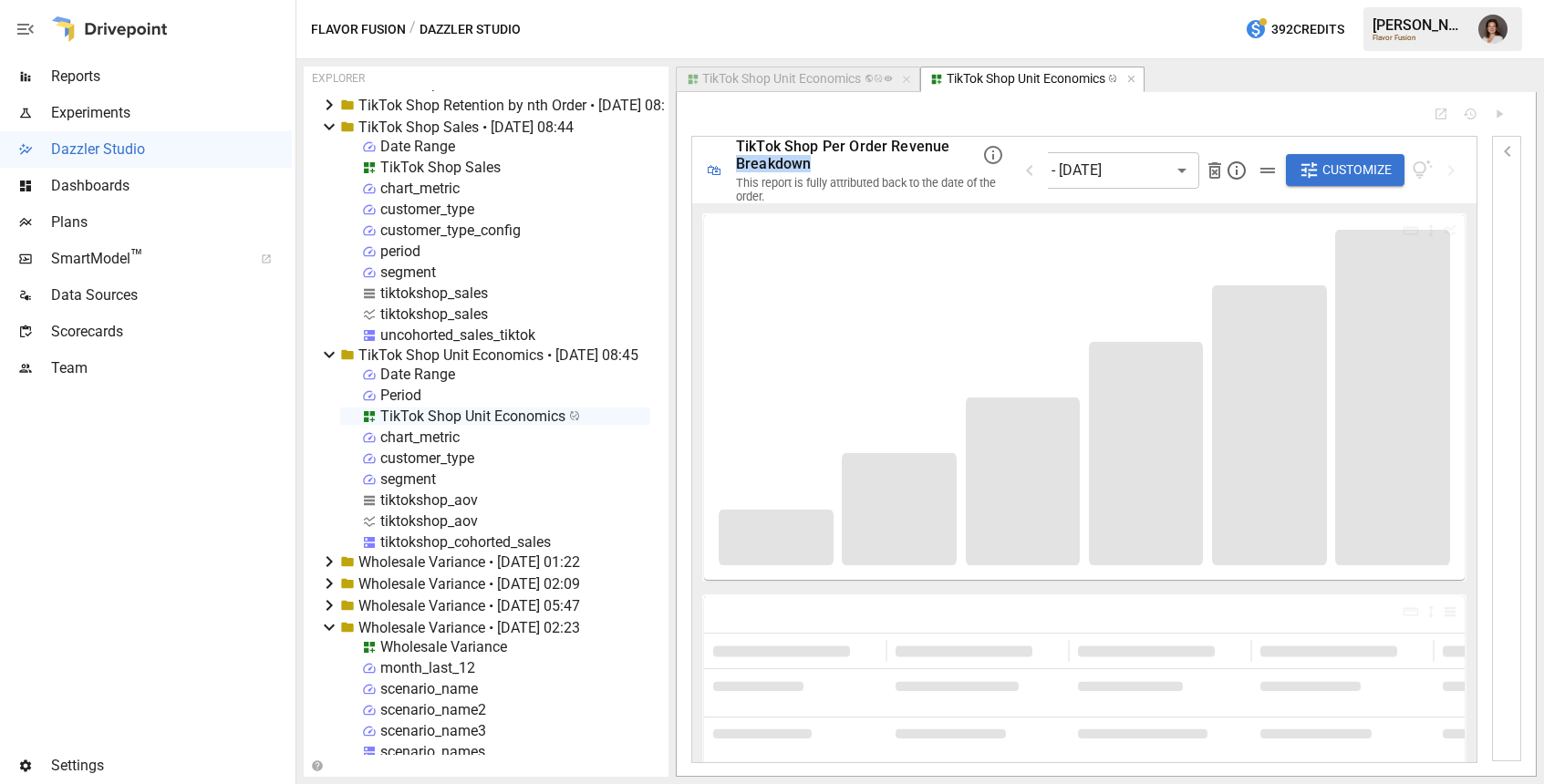 click on "TikTok Shop Per Order Revenue Breakdown" at bounding box center (843, 155) 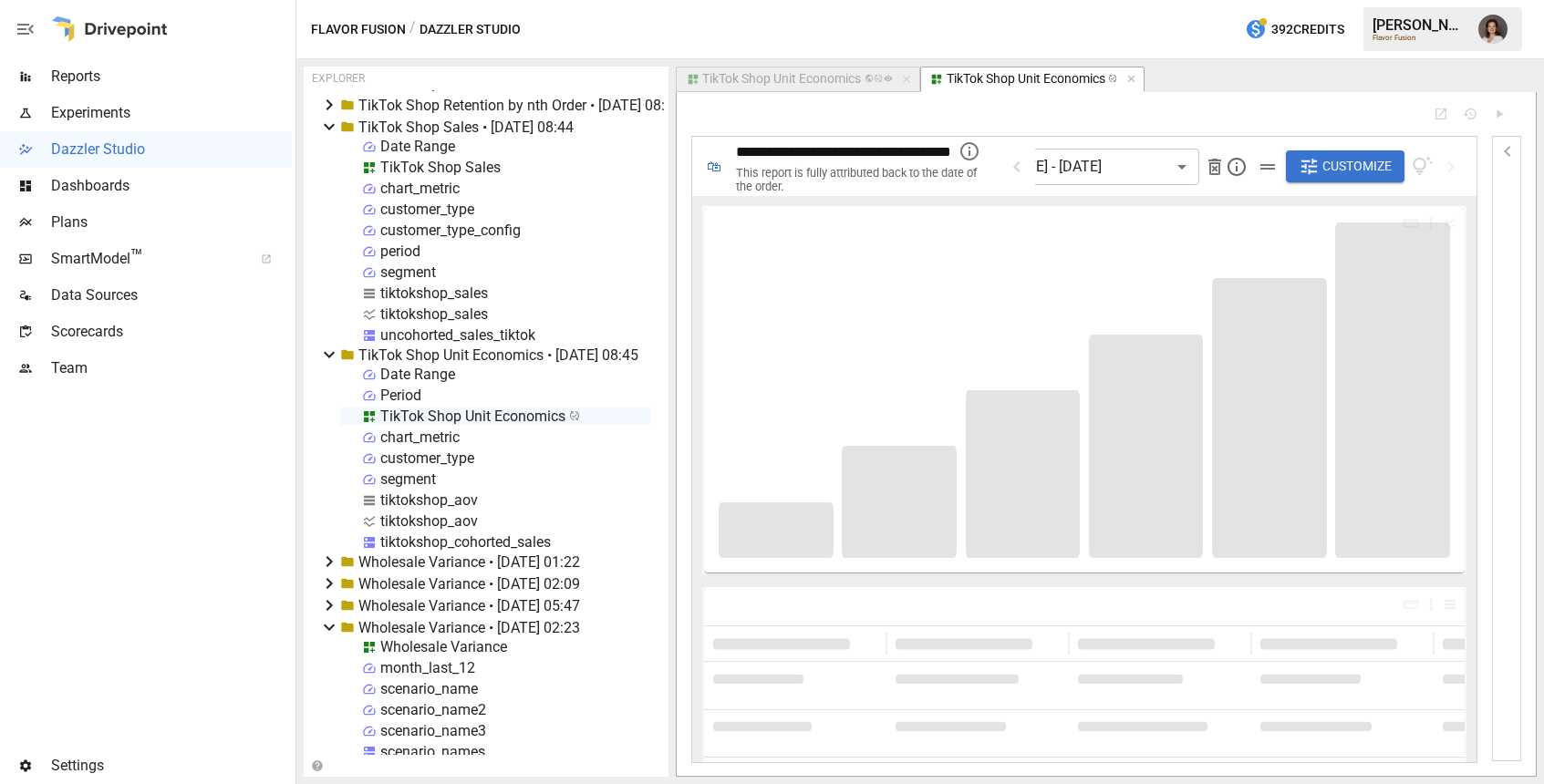 click on "**********" at bounding box center (844, 151) 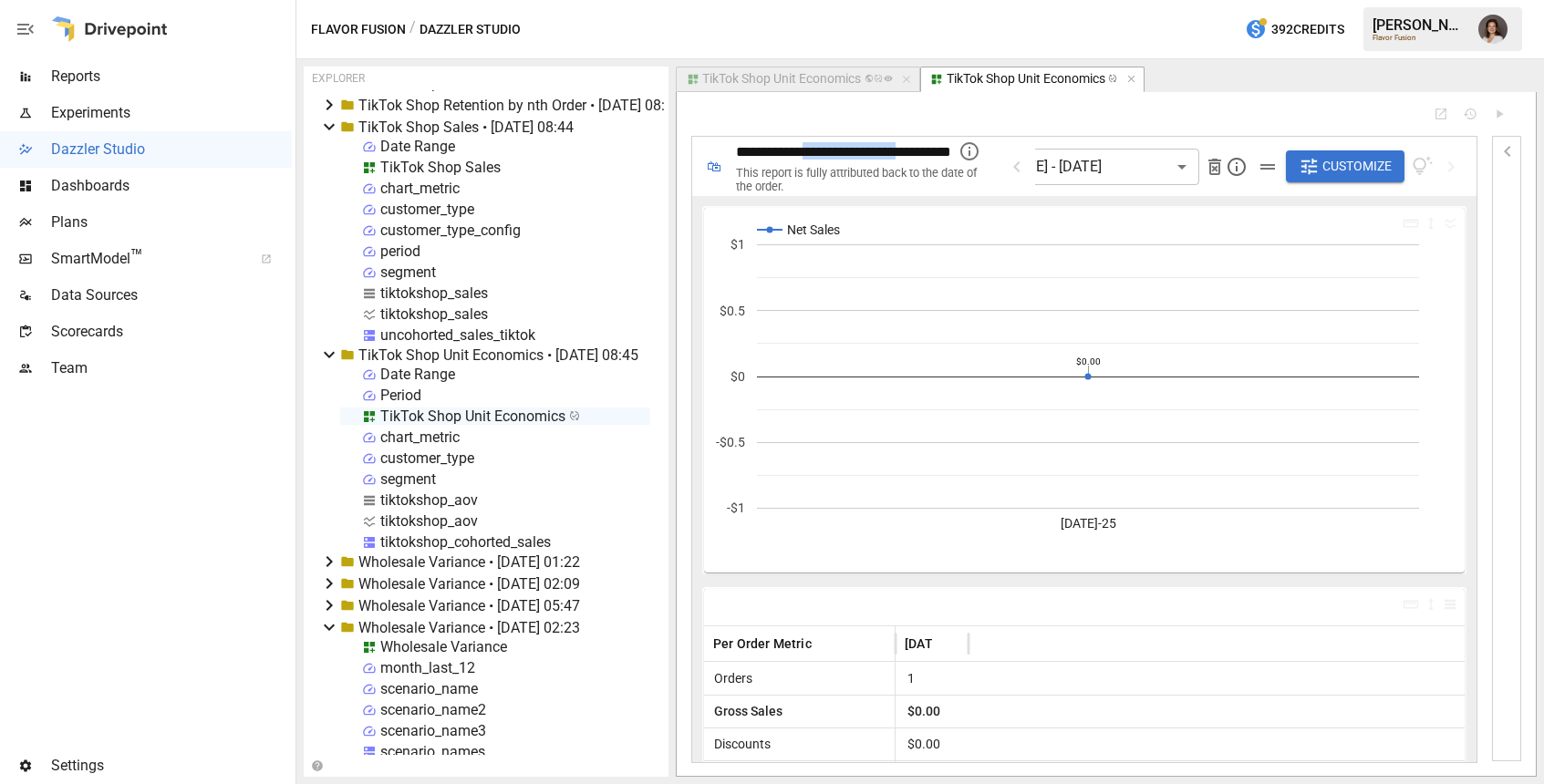 drag, startPoint x: 824, startPoint y: 150, endPoint x: 959, endPoint y: 146, distance: 135.05925 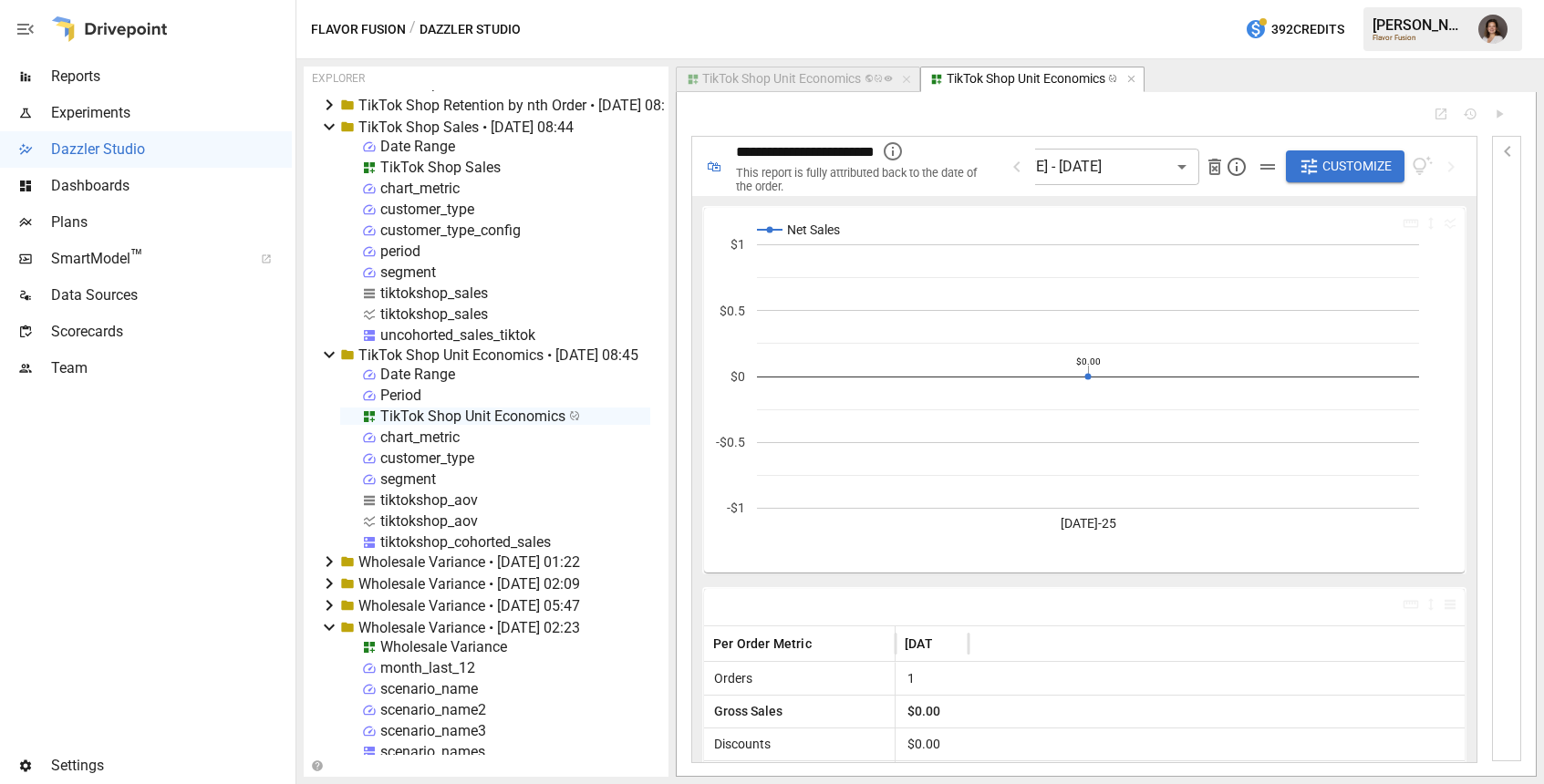 click on "TikTok Shop Unit Economics" at bounding box center (472, 416) 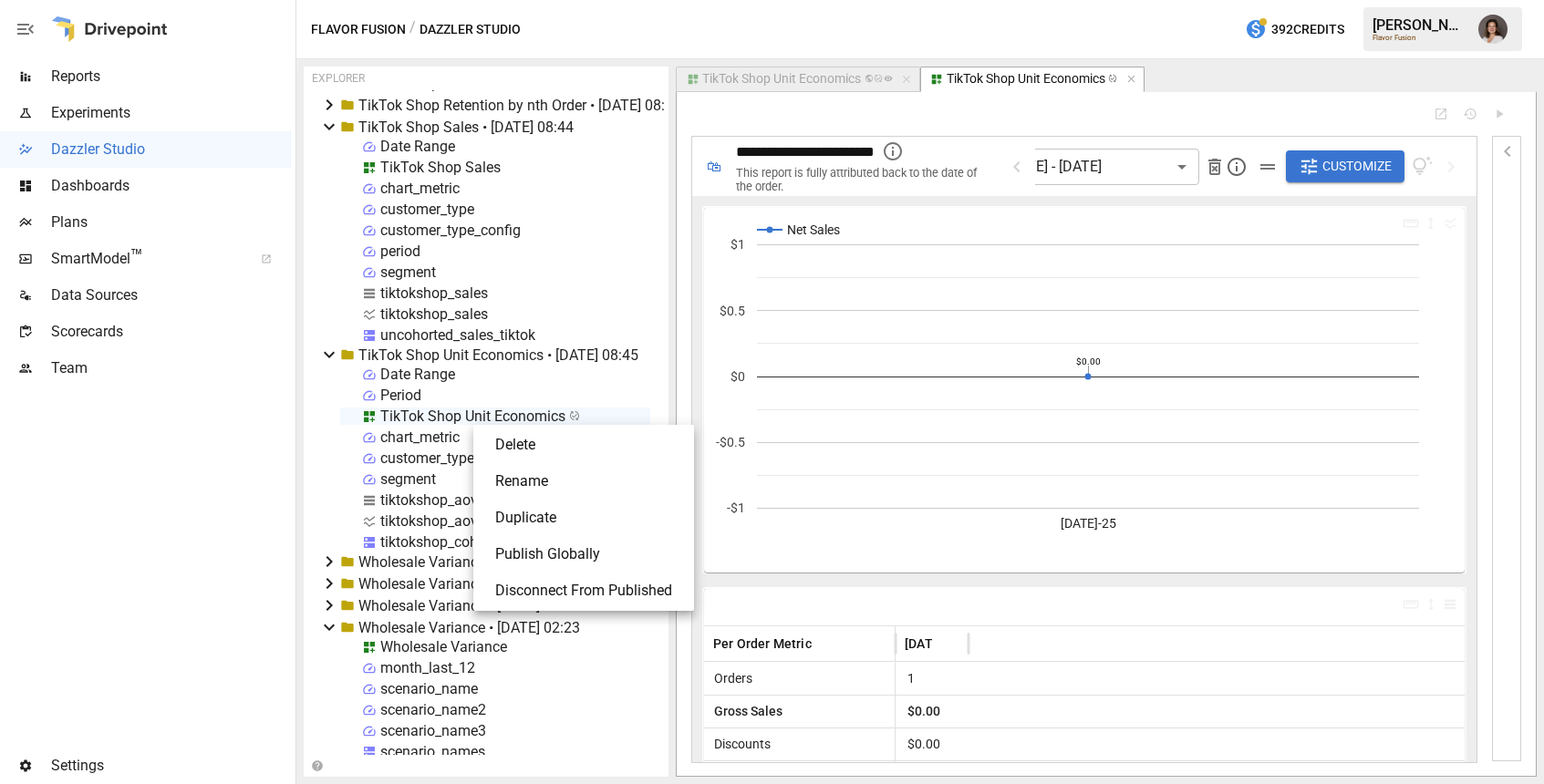 click on "Publish Globally" at bounding box center [584, 554] 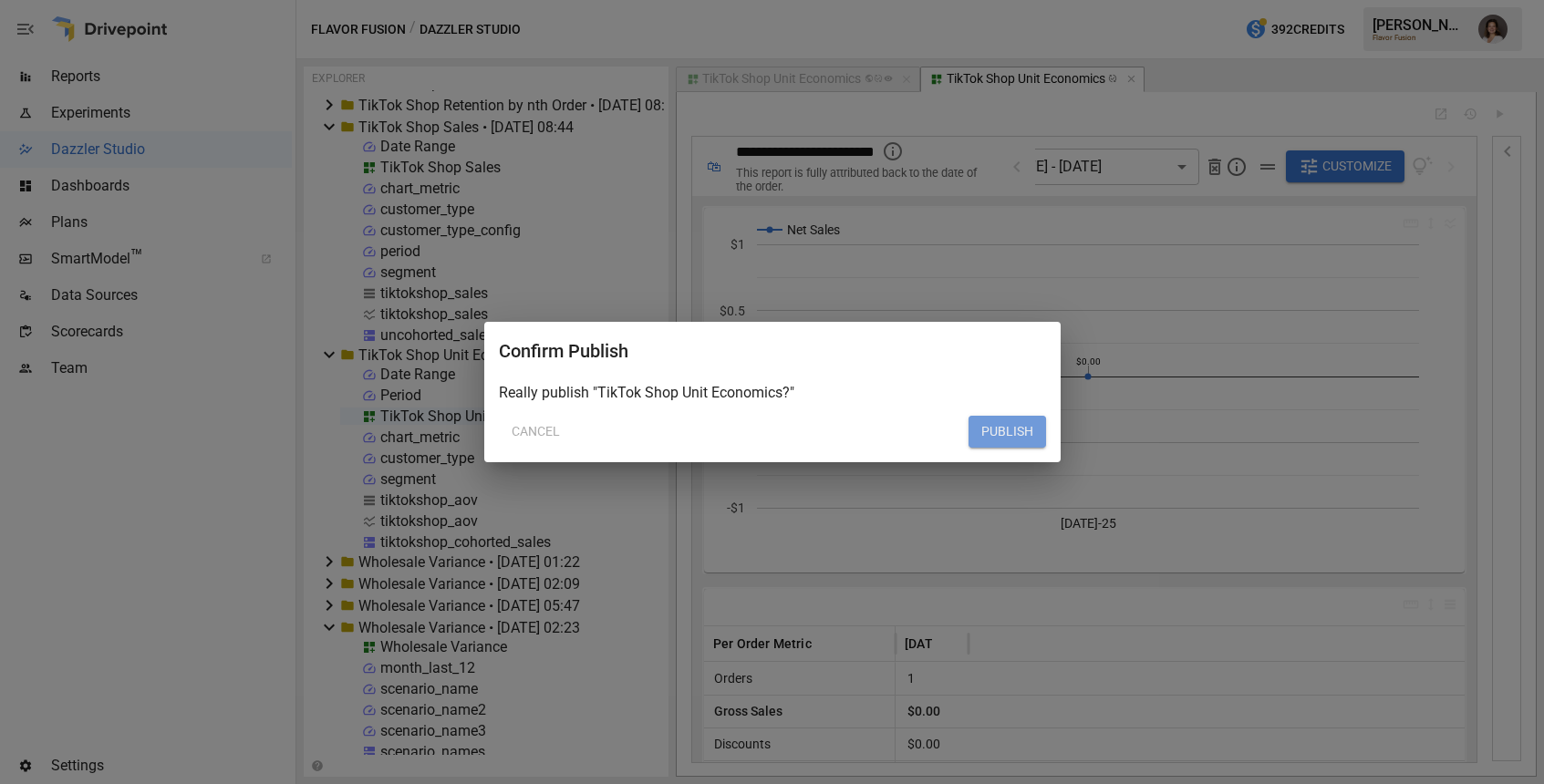 click on "PUBLISH" at bounding box center (1007, 432) 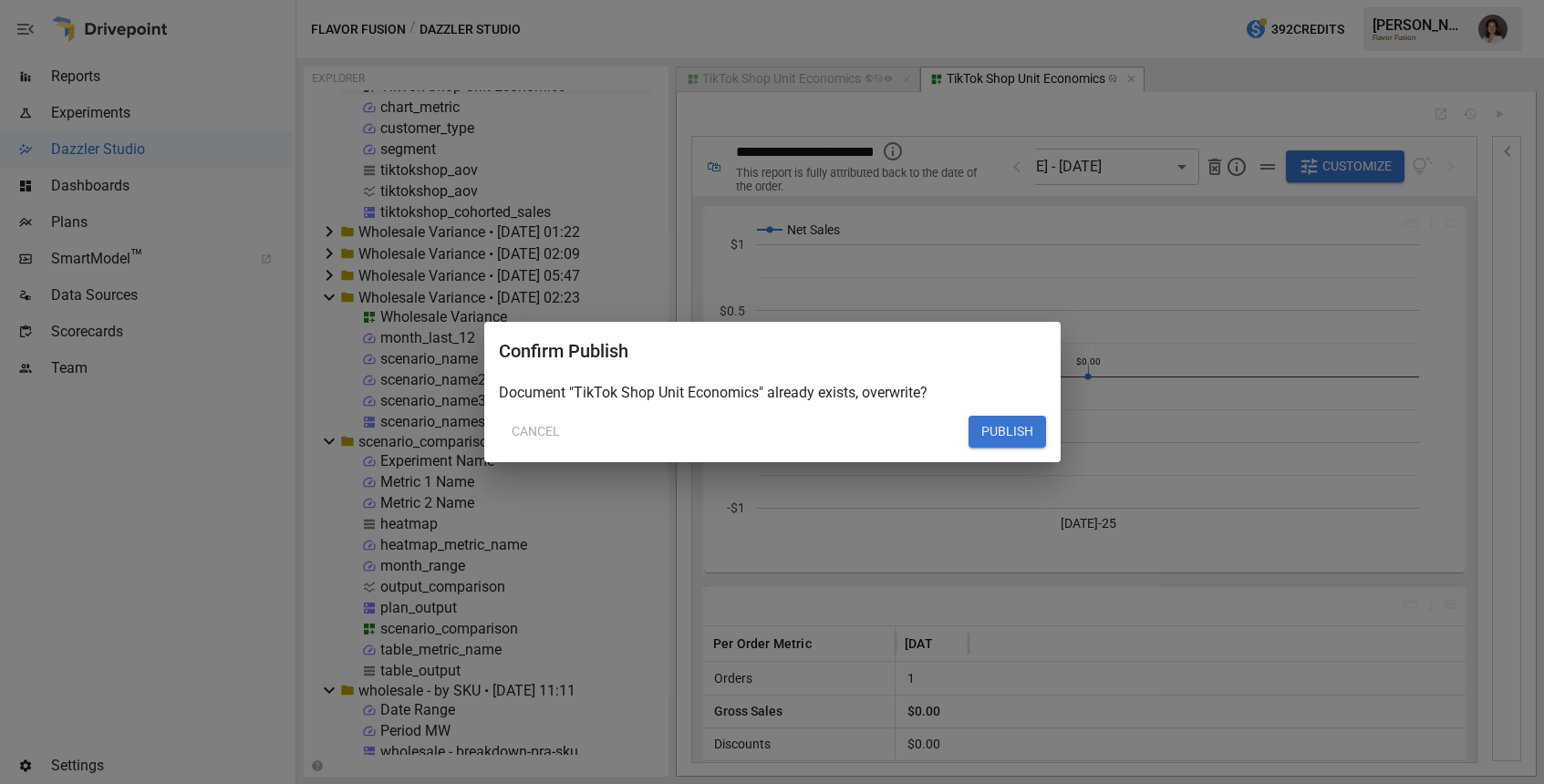 scroll, scrollTop: 15793, scrollLeft: 0, axis: vertical 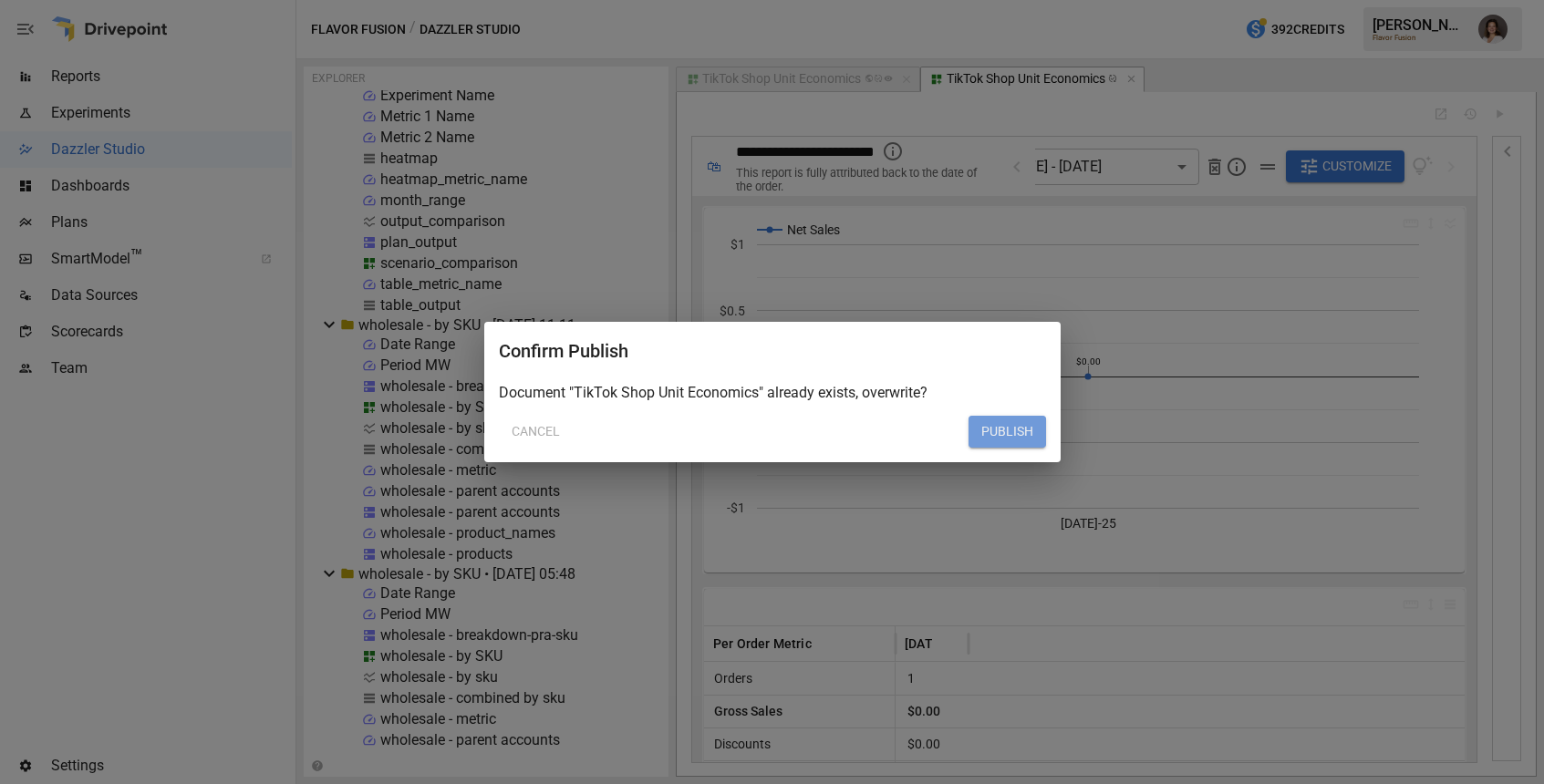 click on "PUBLISH" at bounding box center (1007, 432) 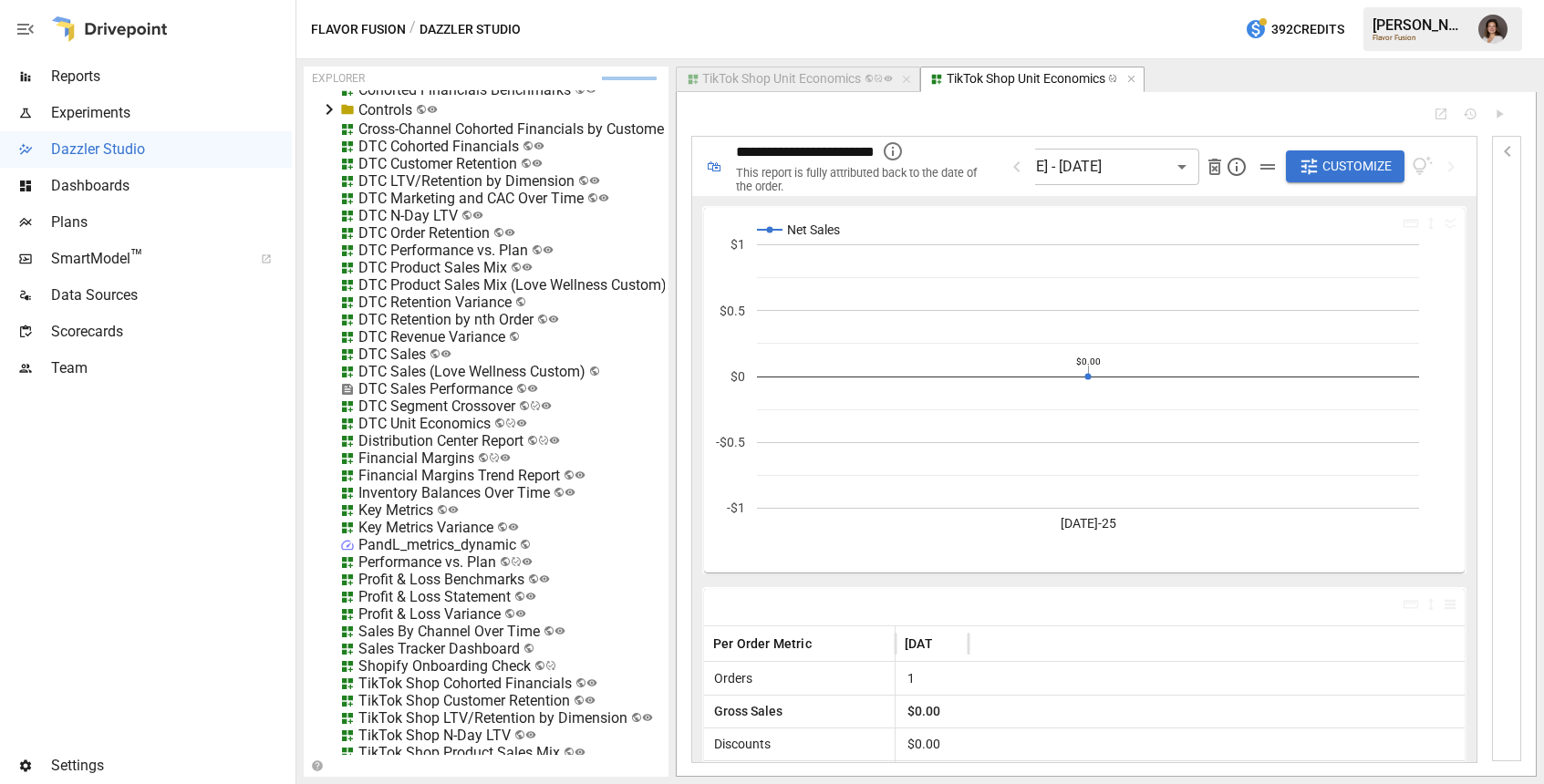scroll, scrollTop: 19126, scrollLeft: 0, axis: vertical 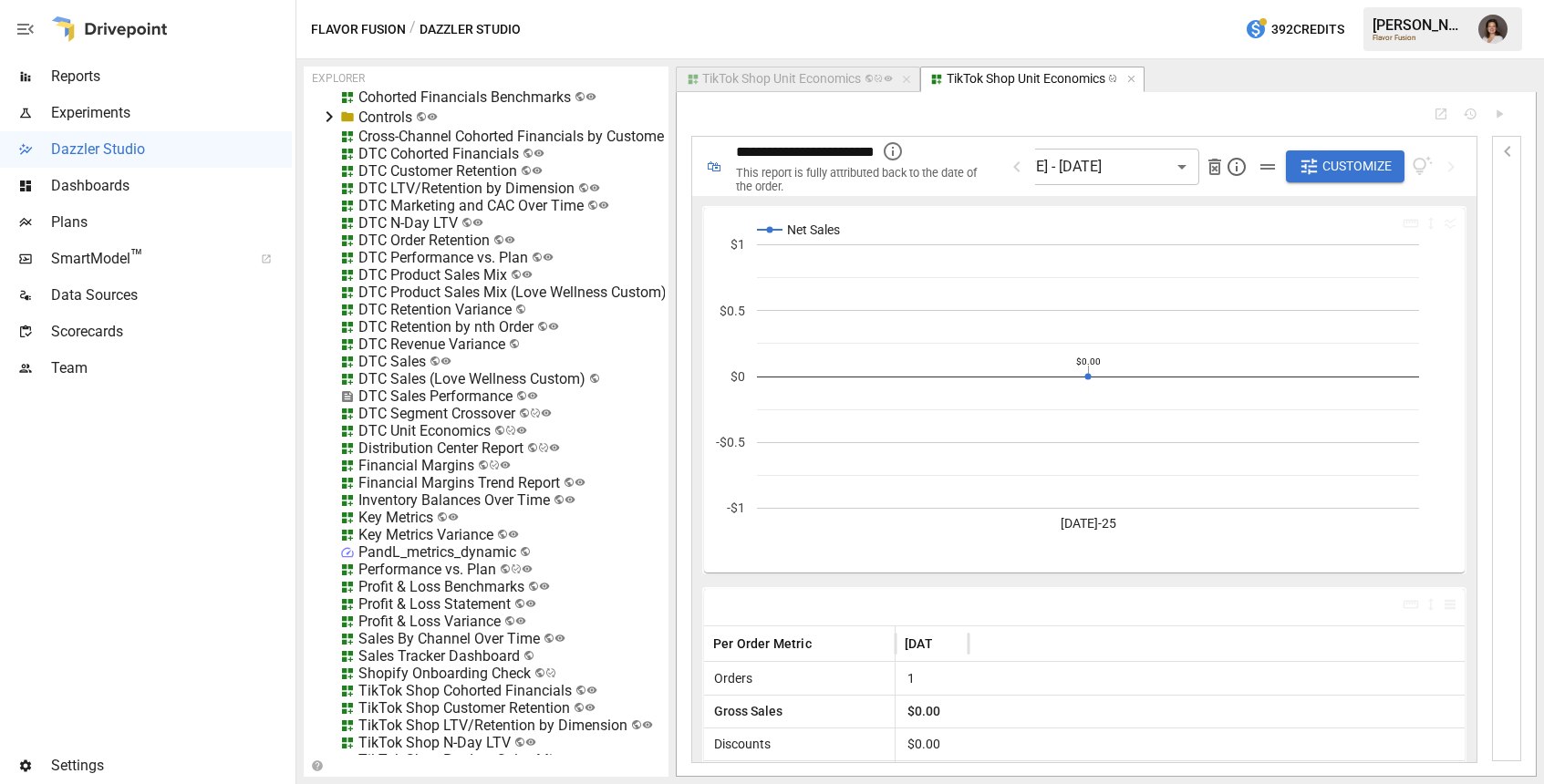 click on "DTC Unit Economics" at bounding box center [424, 430] 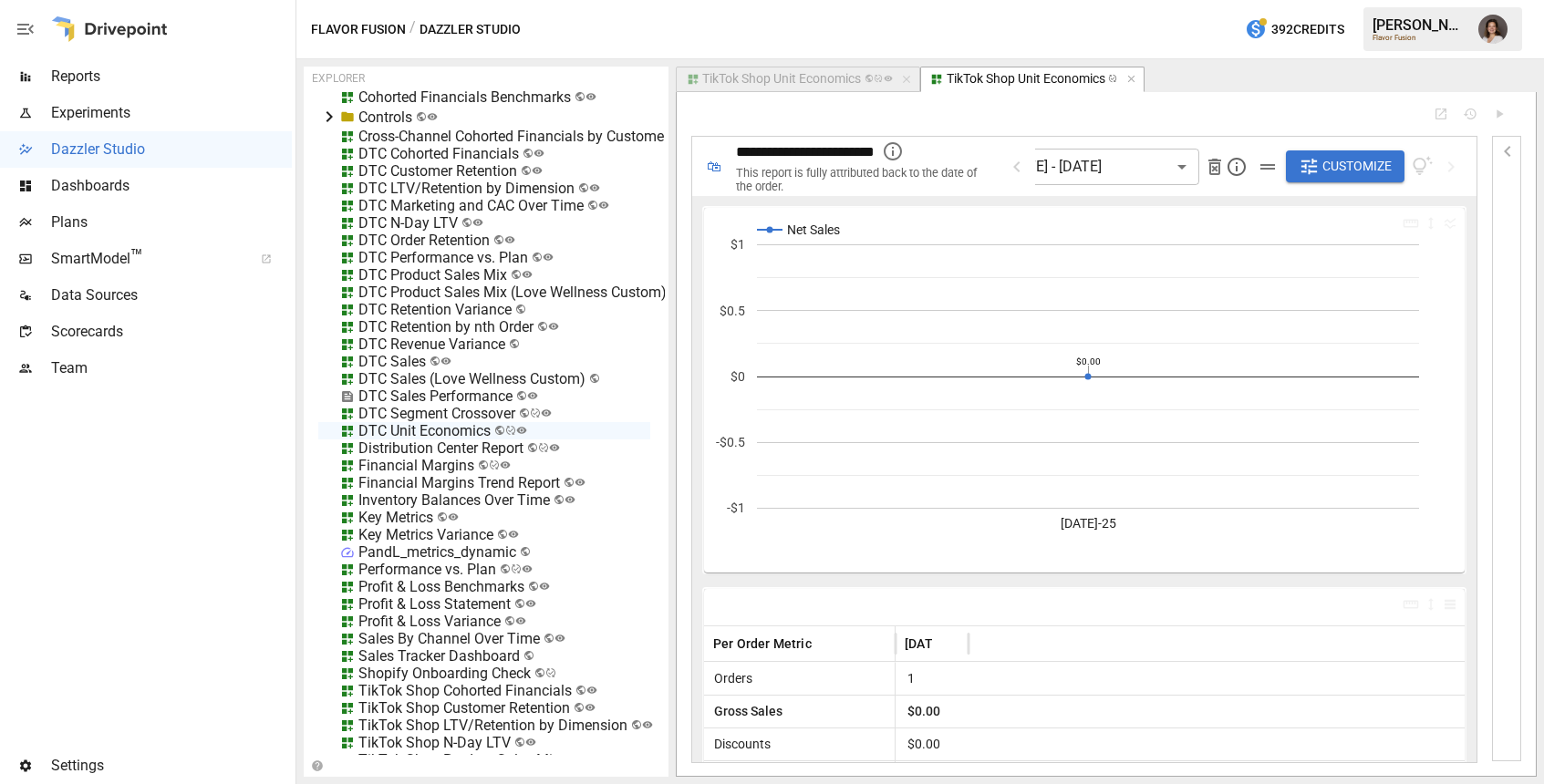 click on "DTC Unit Economics" at bounding box center (424, 430) 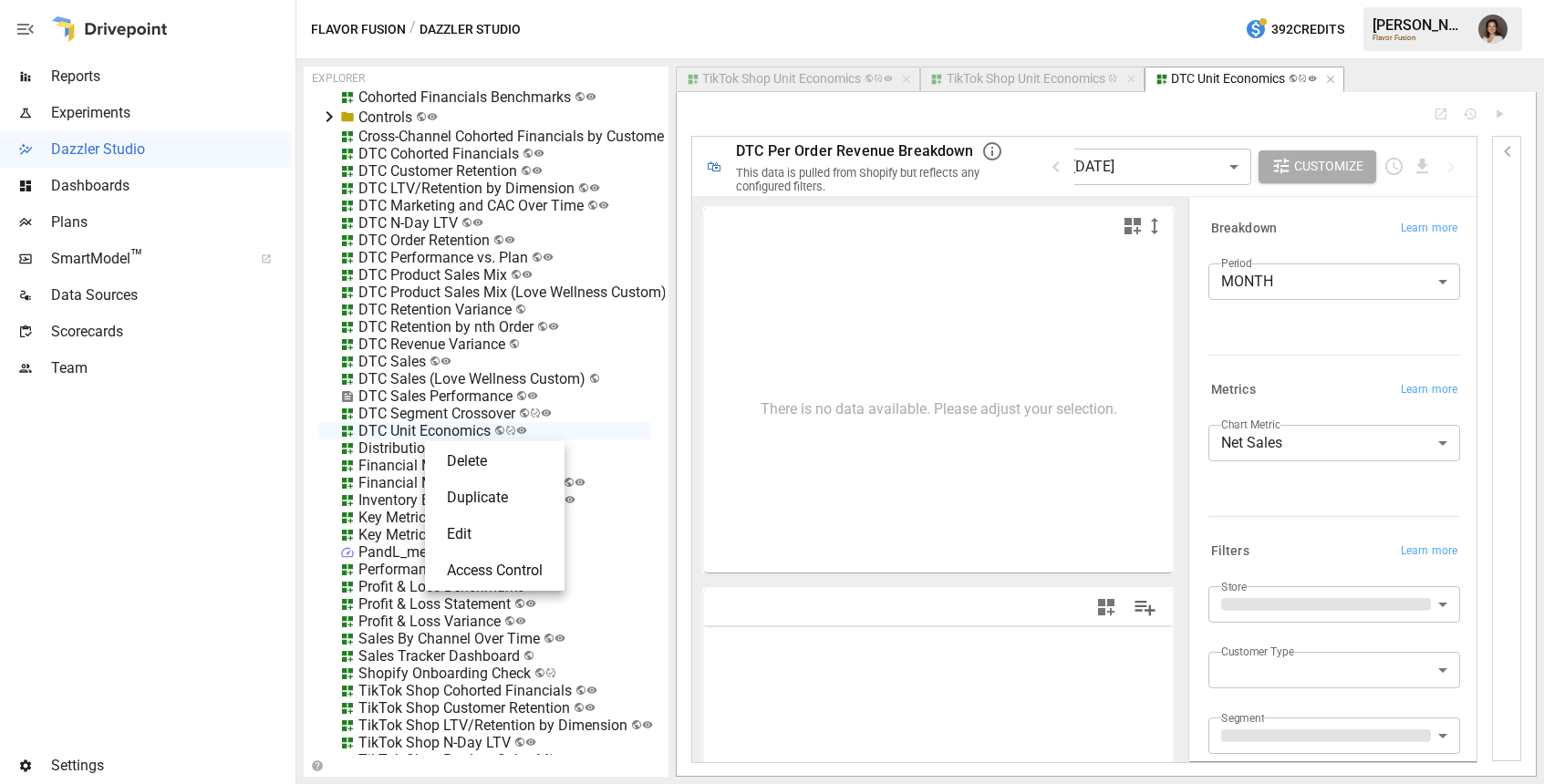 click on "Edit" at bounding box center (494, 534) 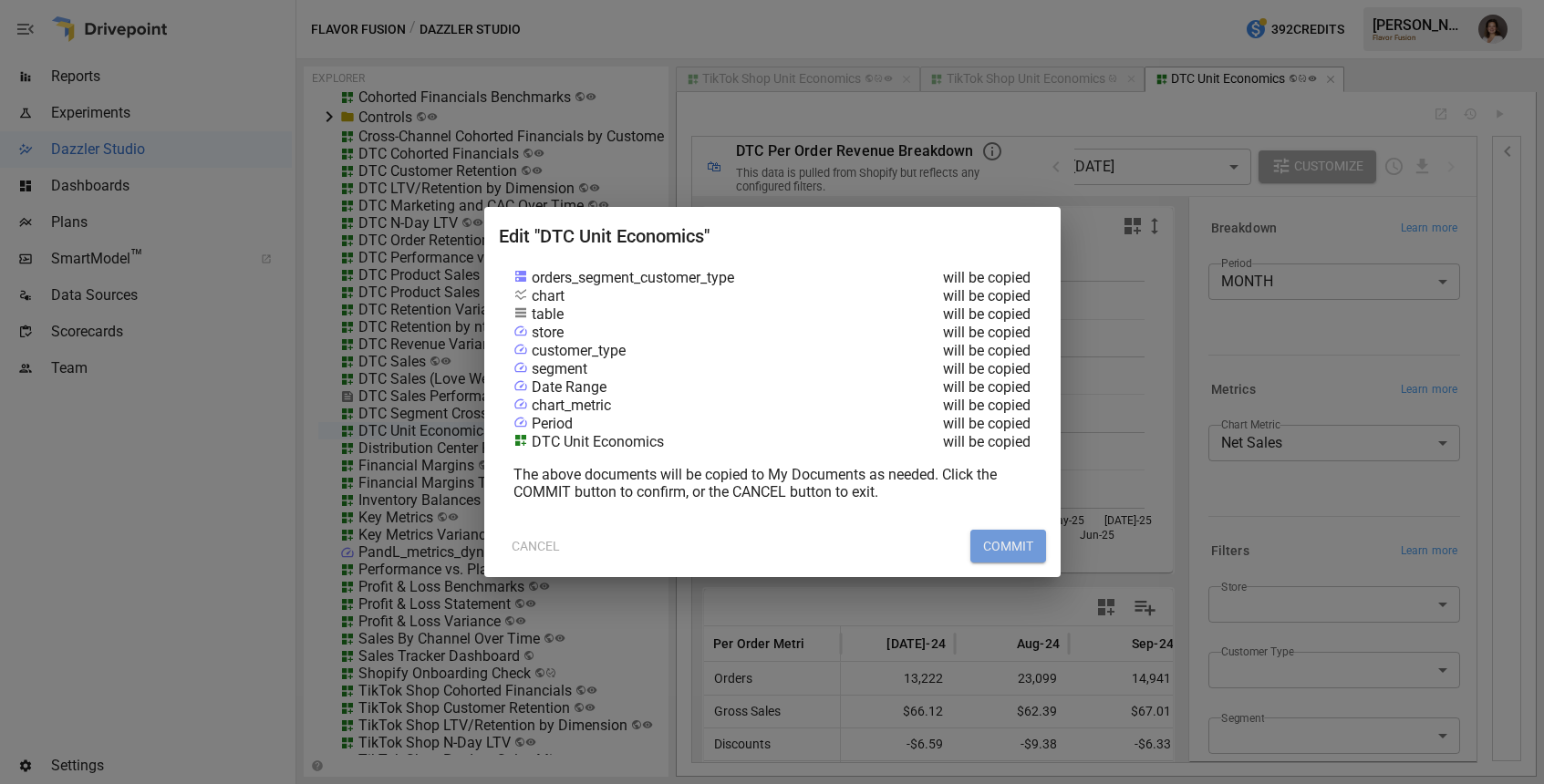 click on "COMMIT" at bounding box center [1008, 546] 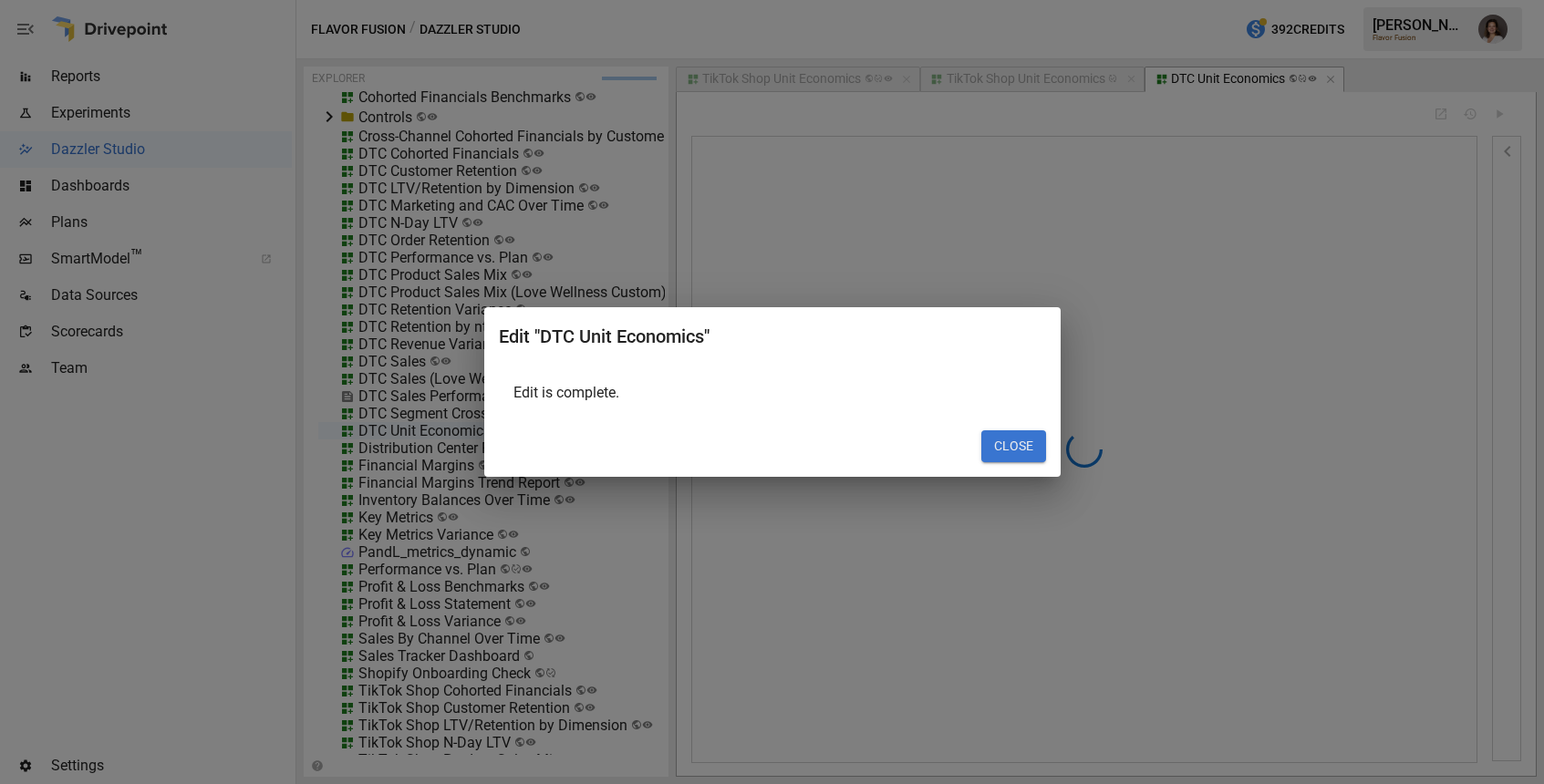 click on "CLOSE" at bounding box center (1013, 447) 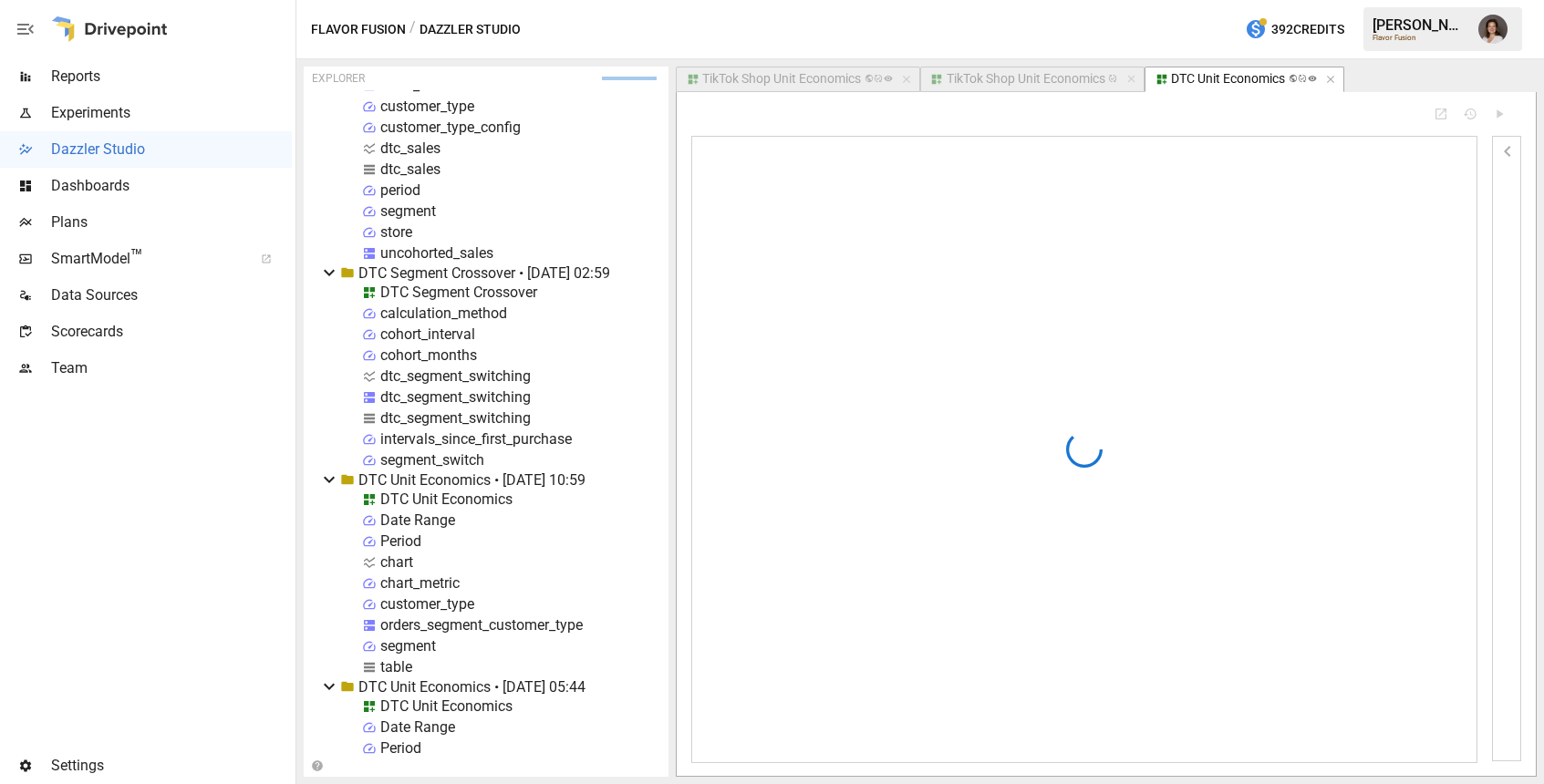 scroll, scrollTop: 9650, scrollLeft: 0, axis: vertical 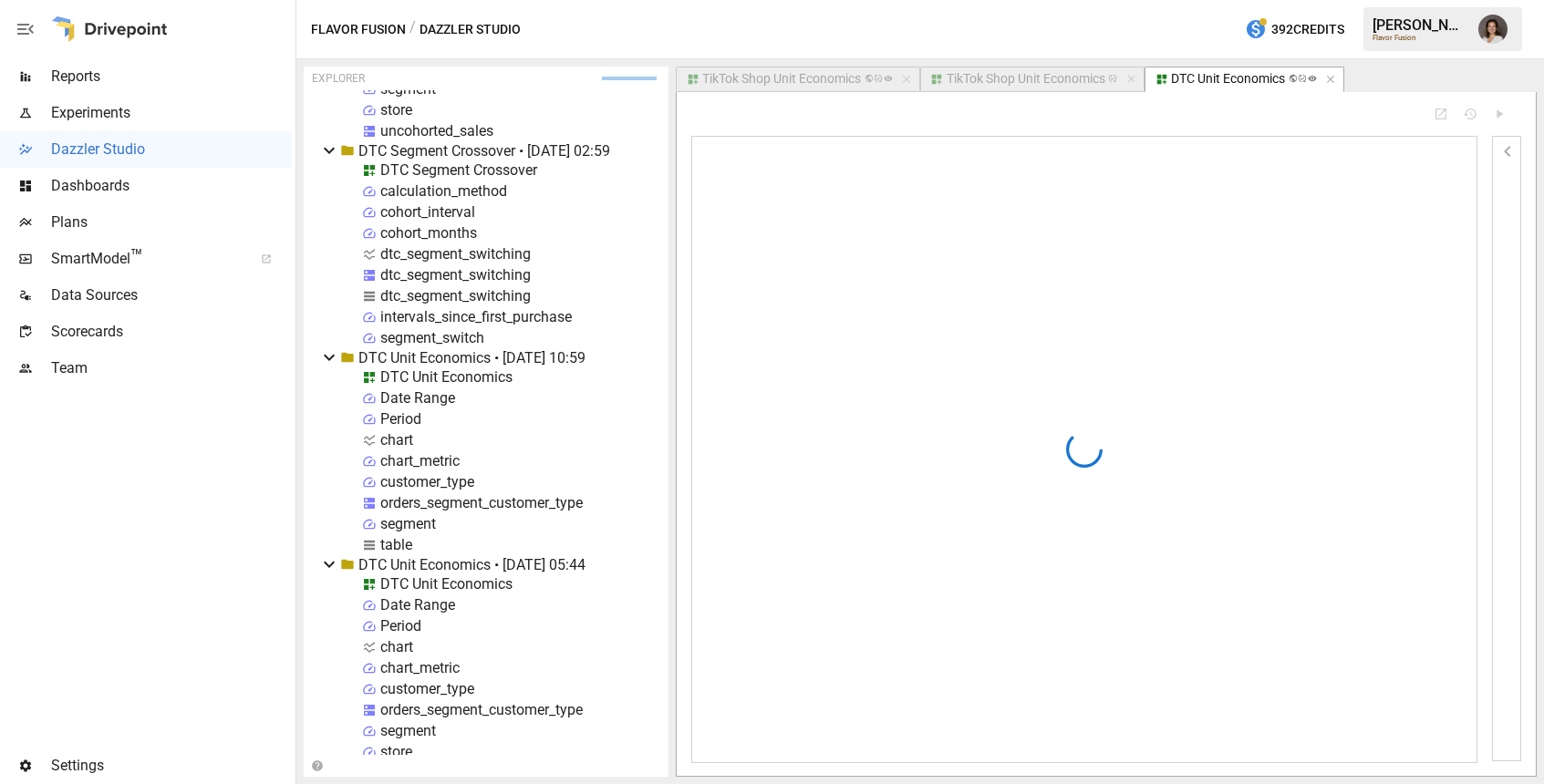 click on "DTC Unit Economics" at bounding box center [446, 377] 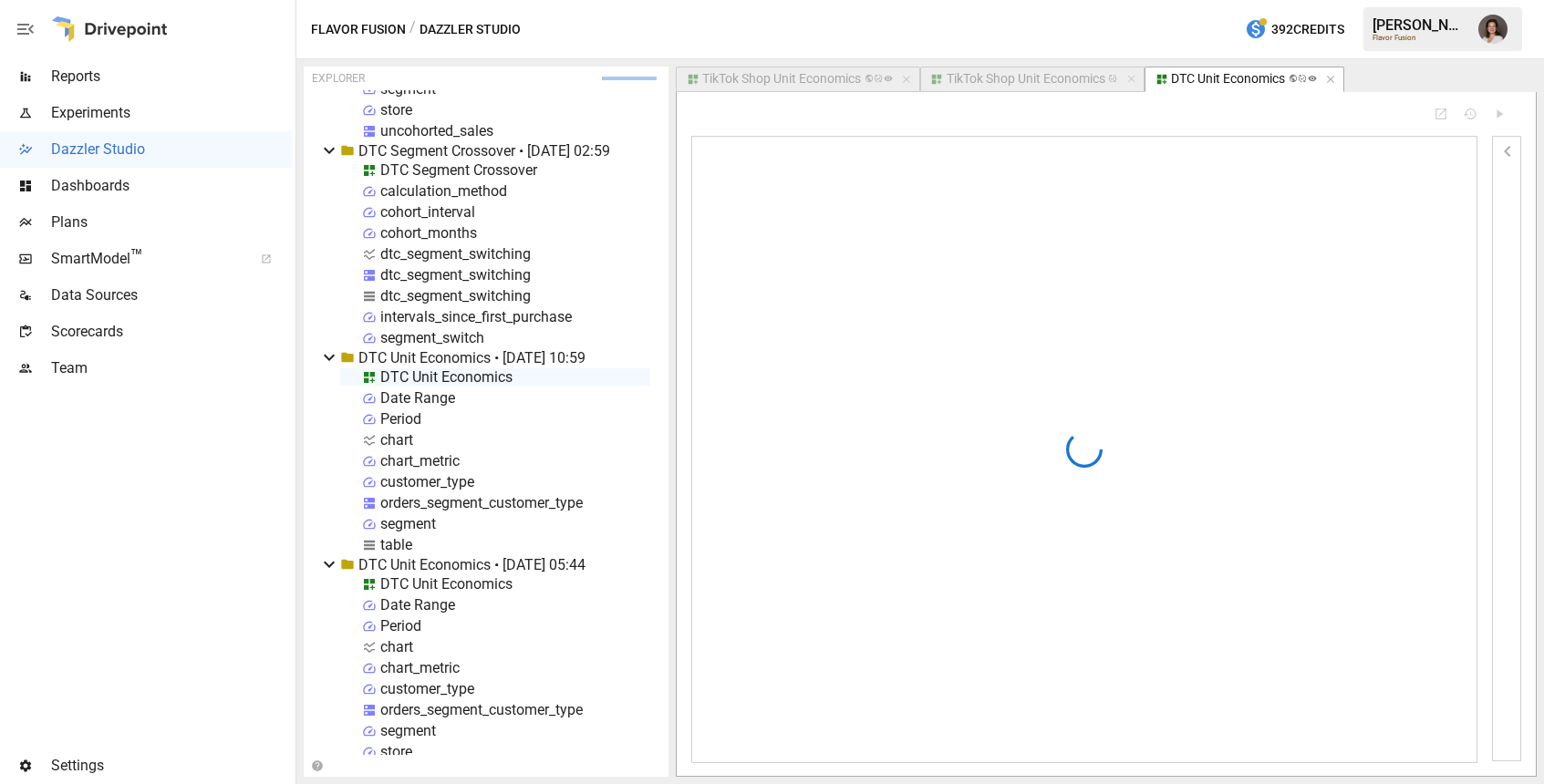 click on "DTC Unit Economics" at bounding box center (446, 377) 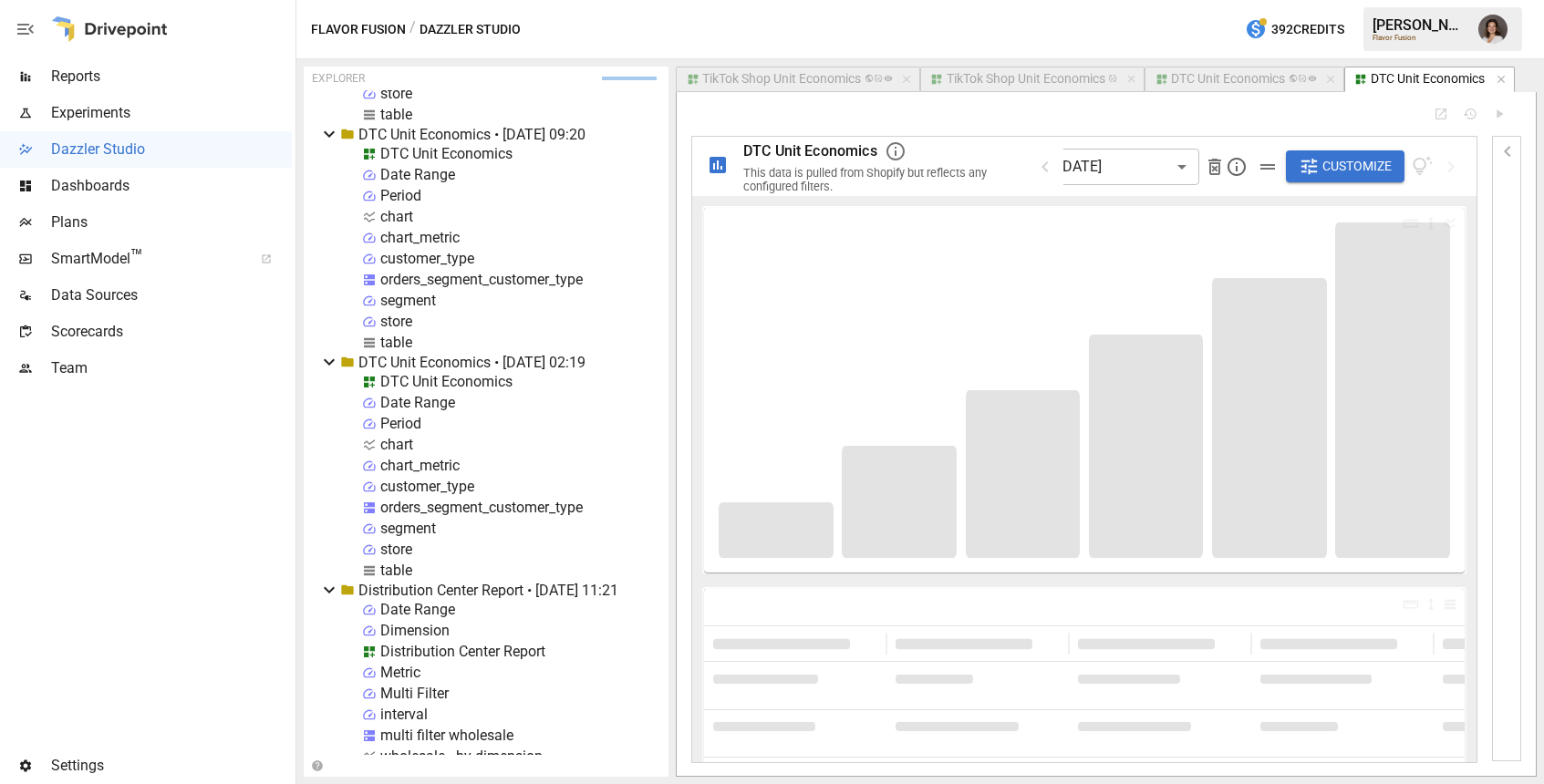 scroll, scrollTop: 10316, scrollLeft: 0, axis: vertical 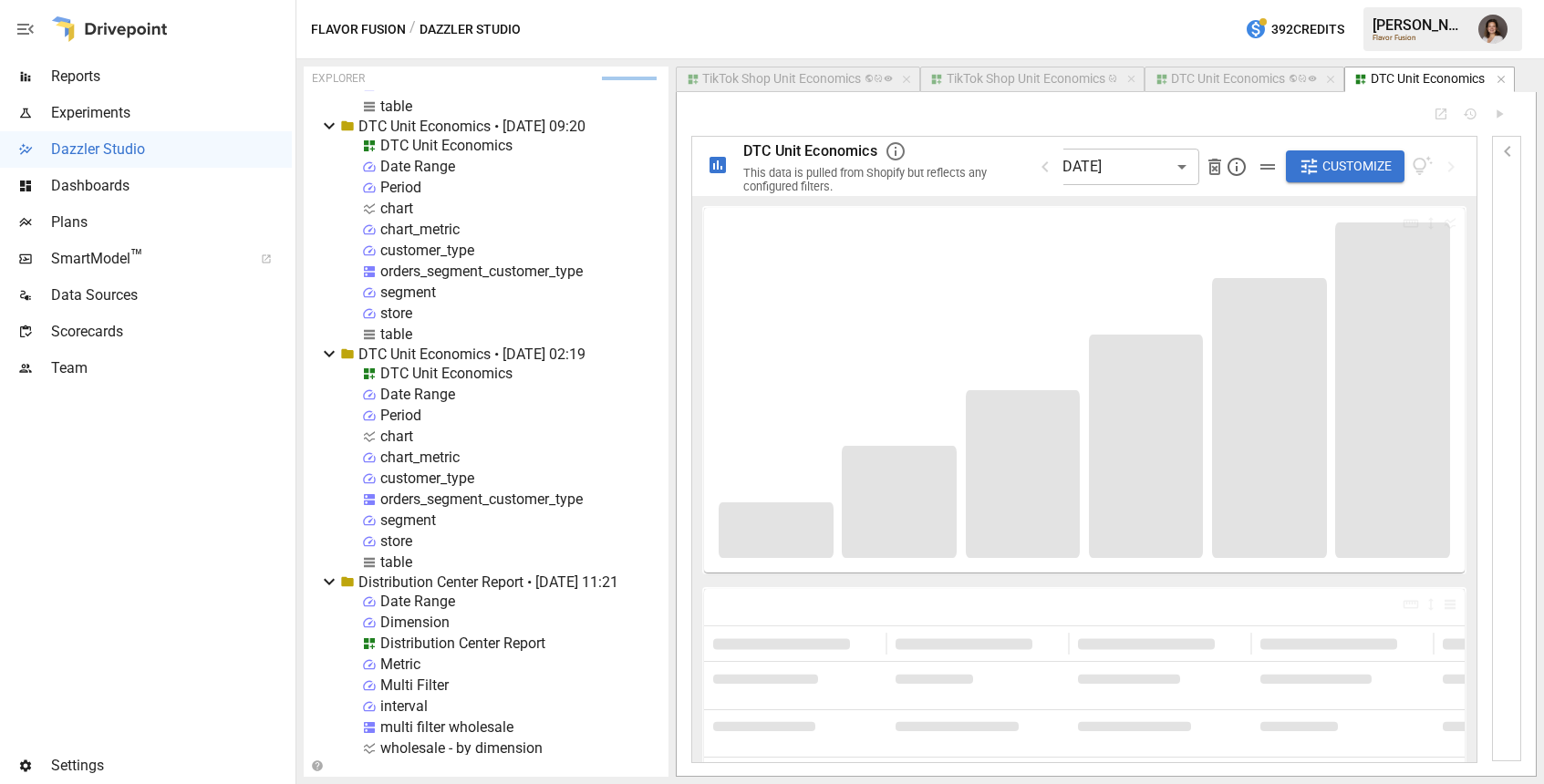 click on "DTC Unit Economics" at bounding box center (446, 373) 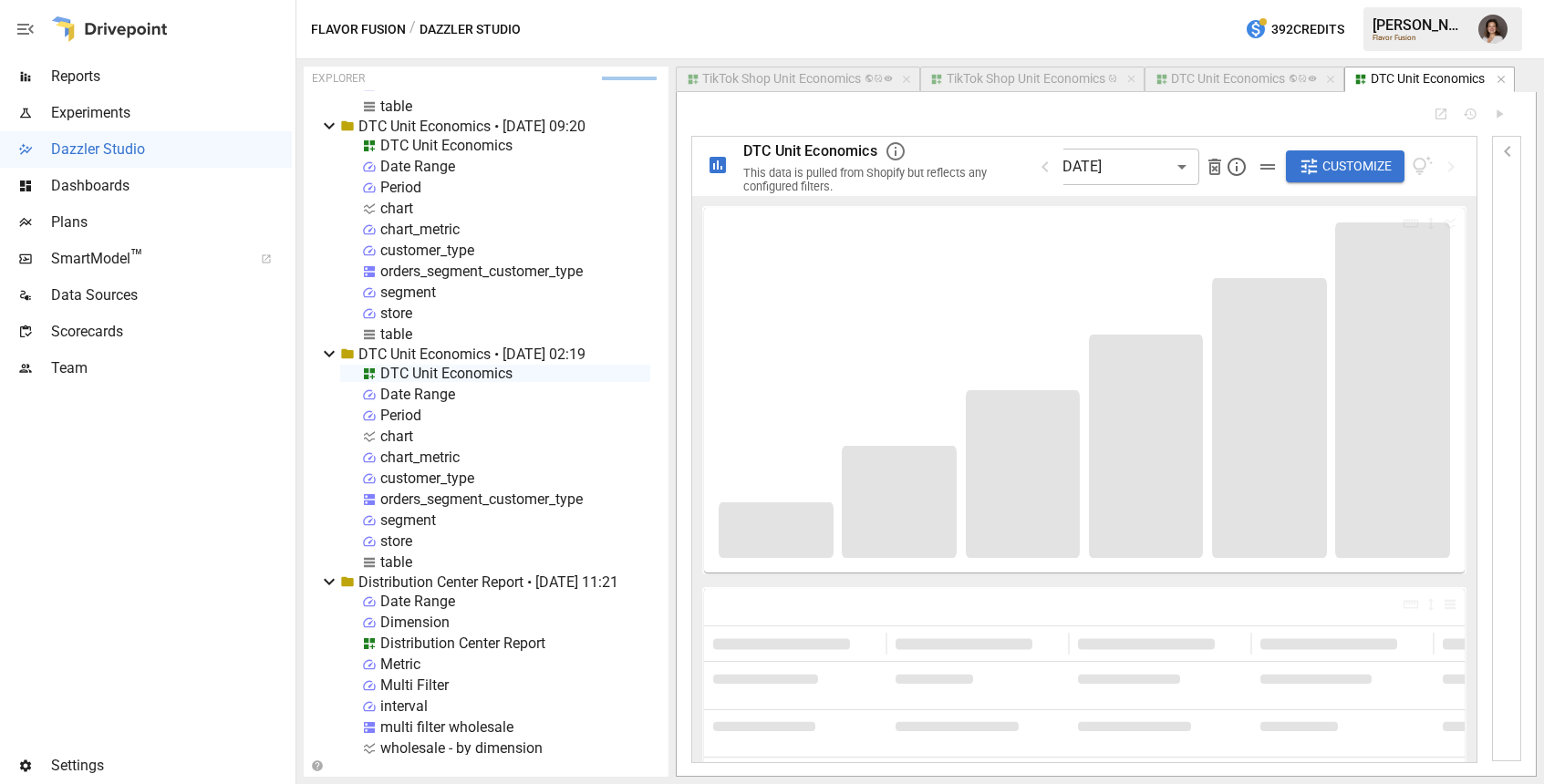 click on "DTC Unit Economics" at bounding box center [446, 373] 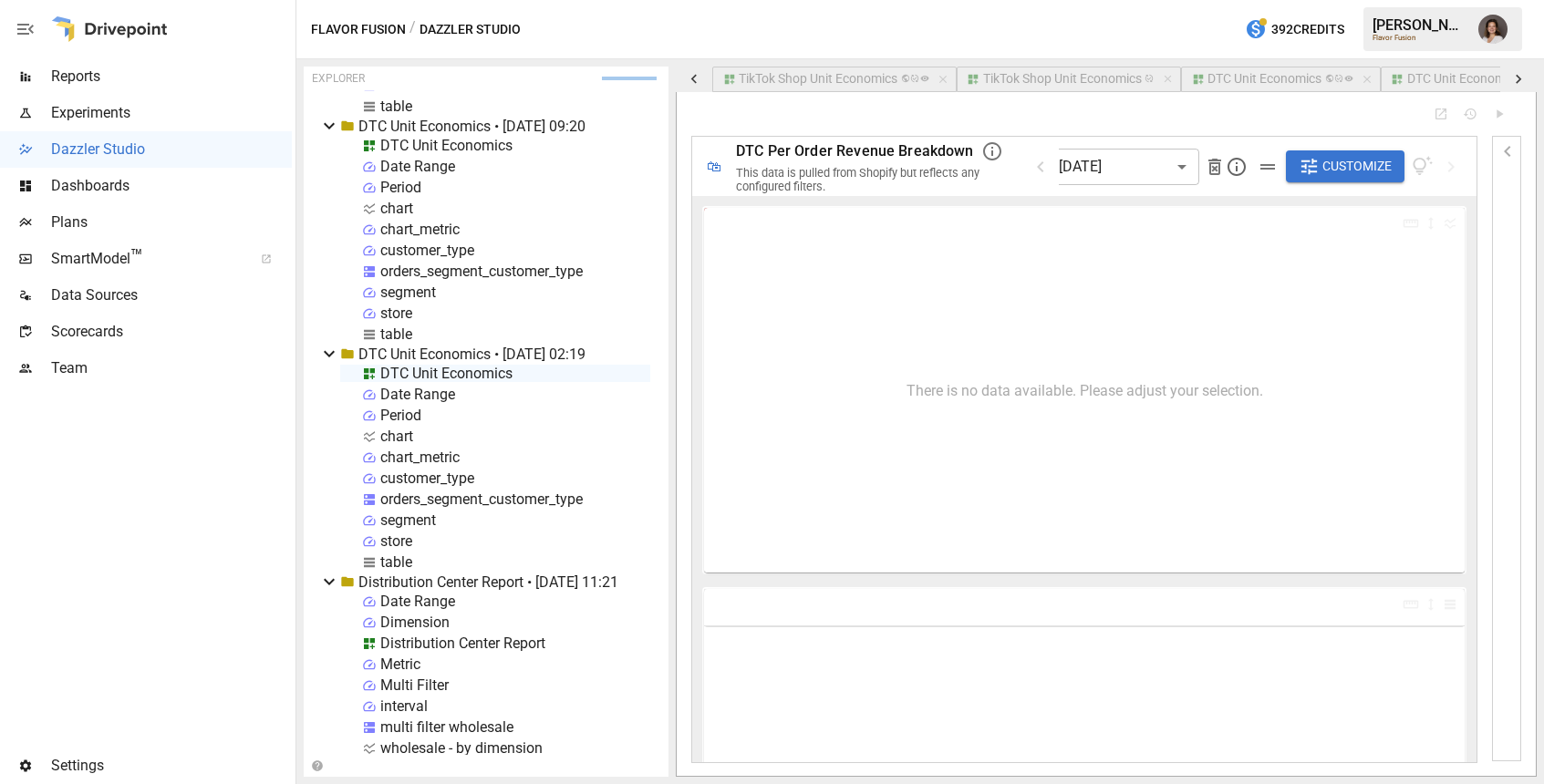 scroll, scrollTop: 0, scrollLeft: 161, axis: horizontal 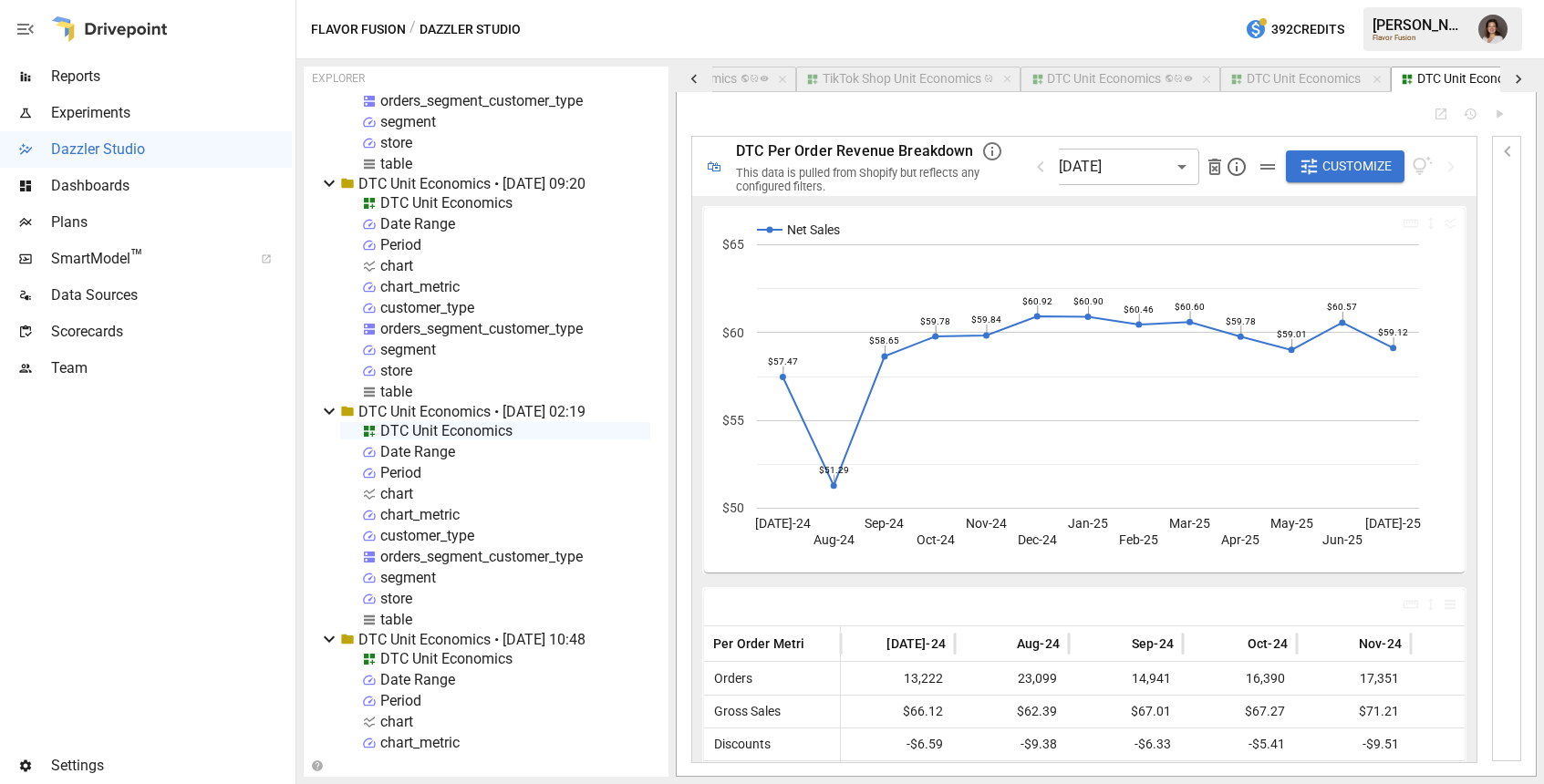 click on "DTC Per Order Revenue Breakdown" at bounding box center [855, 150] 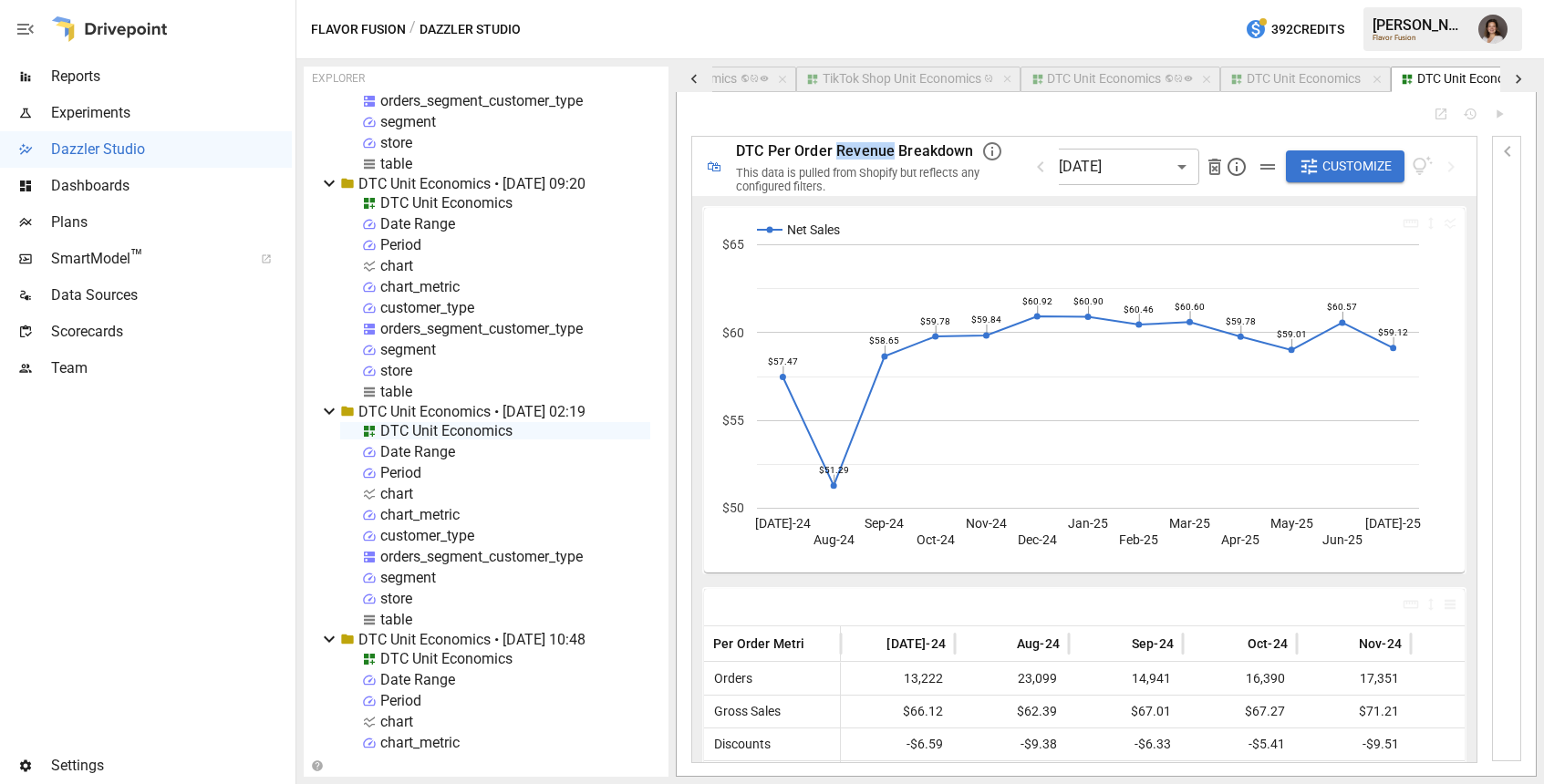 click on "DTC Per Order Revenue Breakdown" at bounding box center (855, 150) 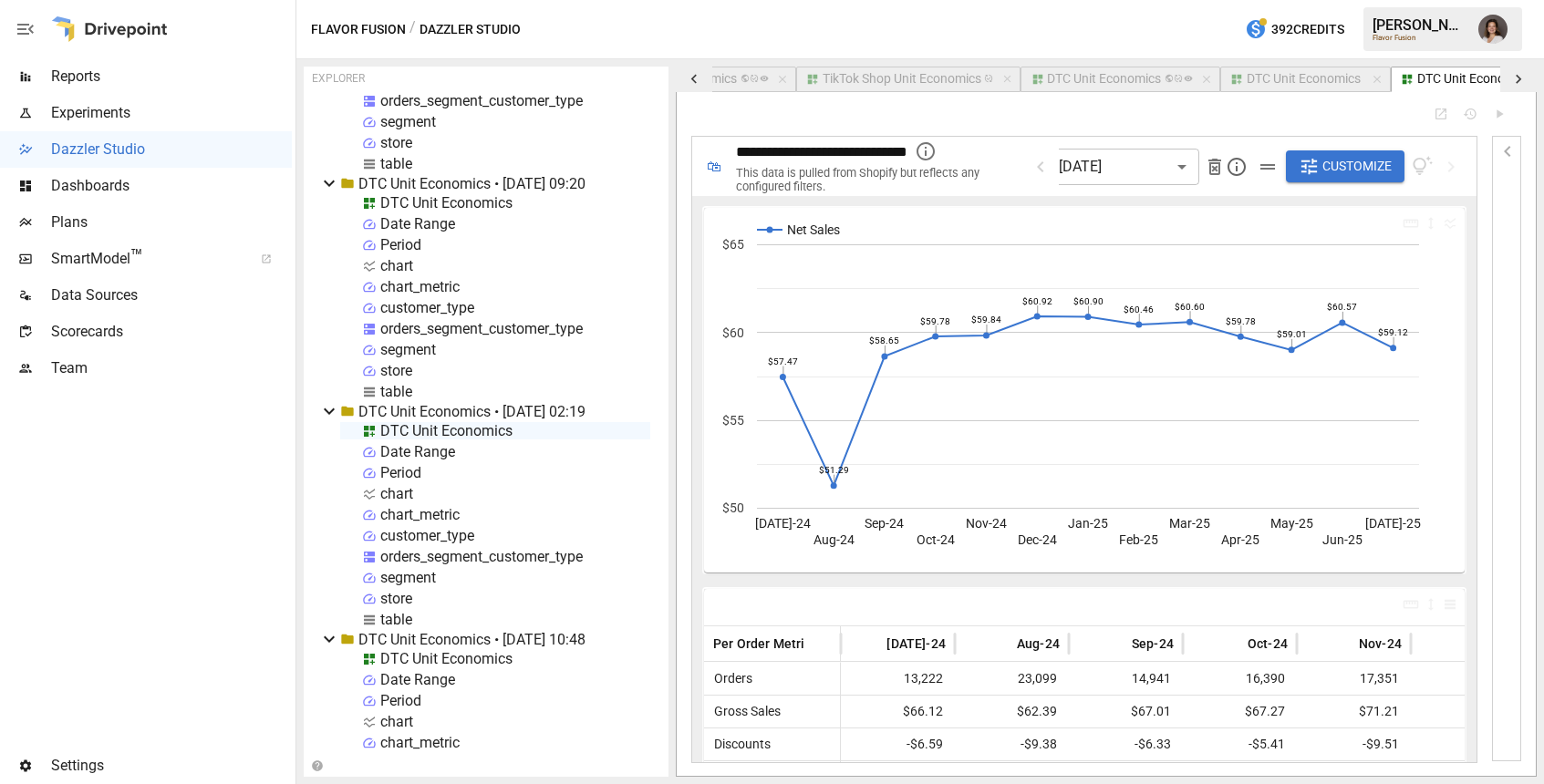click on "**********" at bounding box center (822, 151) 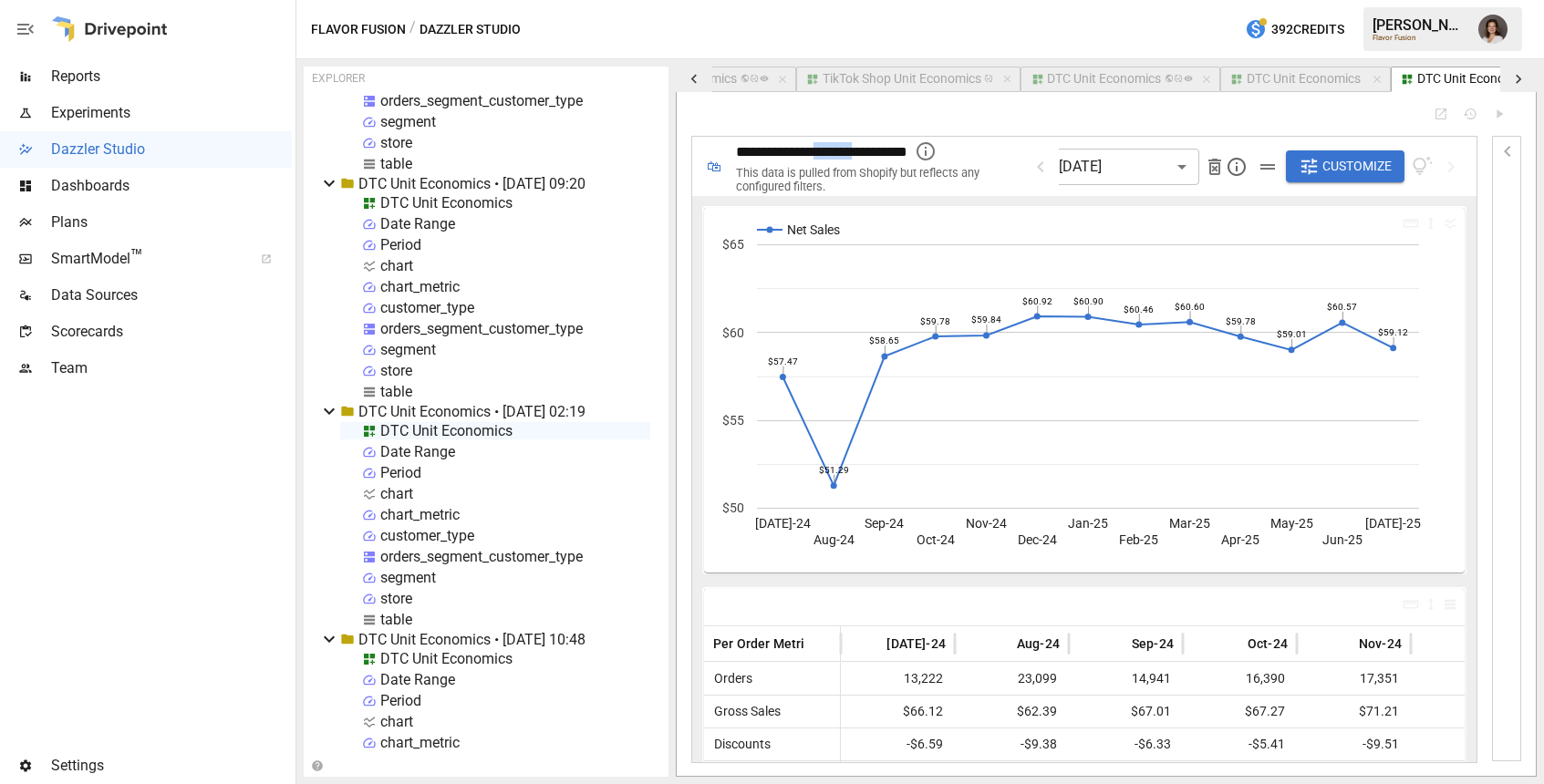 click on "**********" at bounding box center [822, 151] 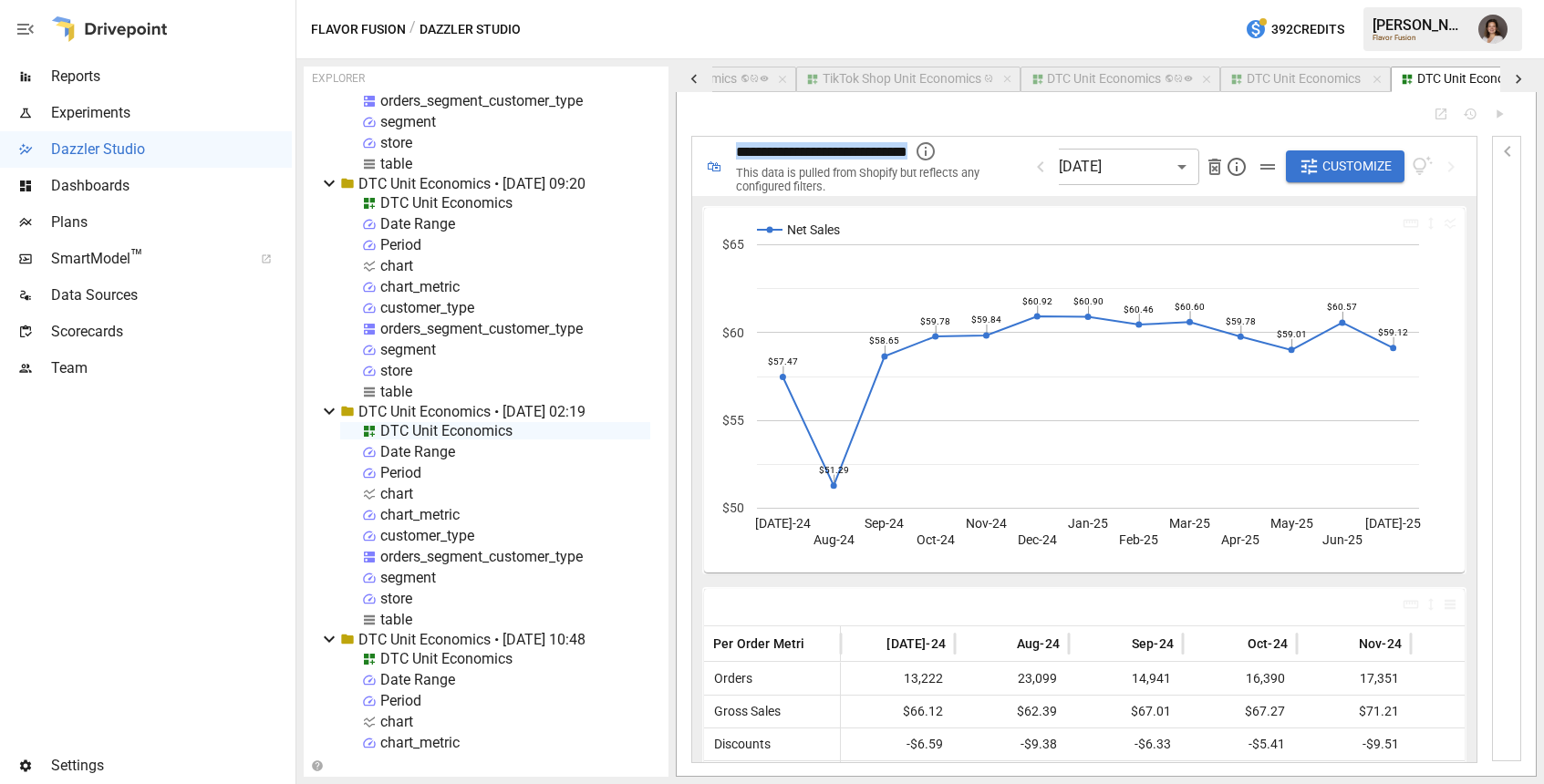 click on "**********" at bounding box center (822, 151) 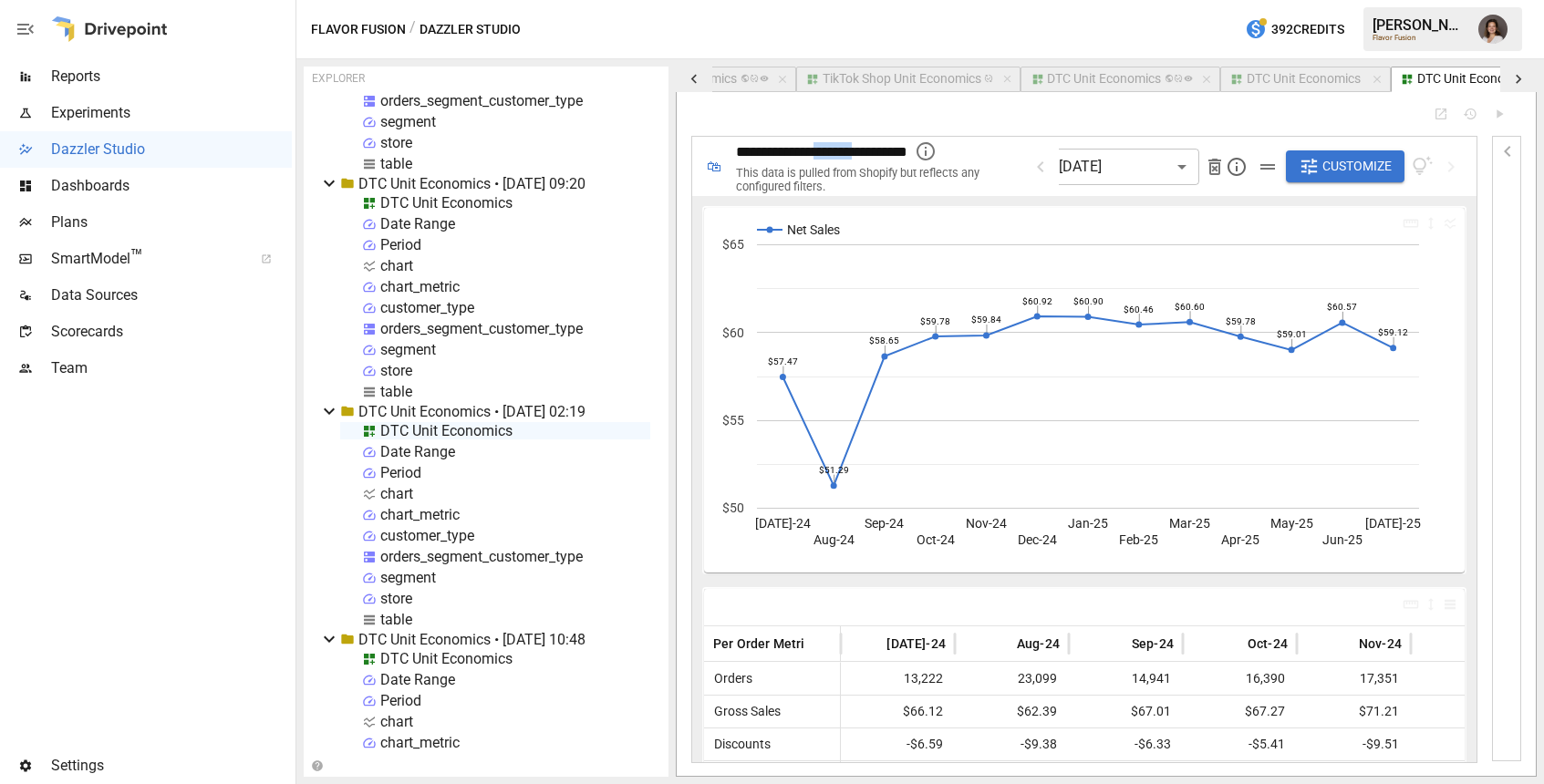click on "**********" at bounding box center [822, 151] 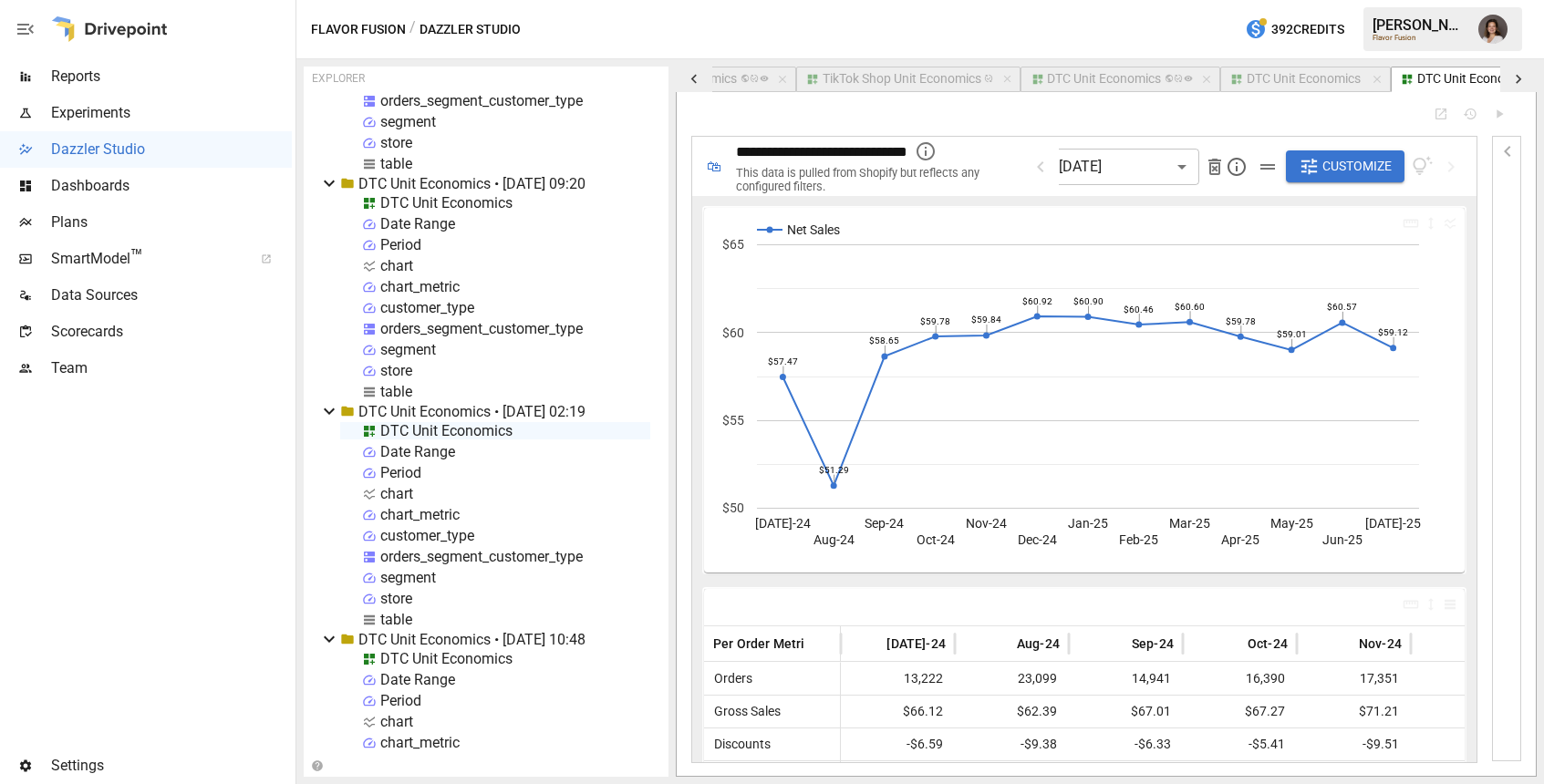 click on "**********" at bounding box center (822, 151) 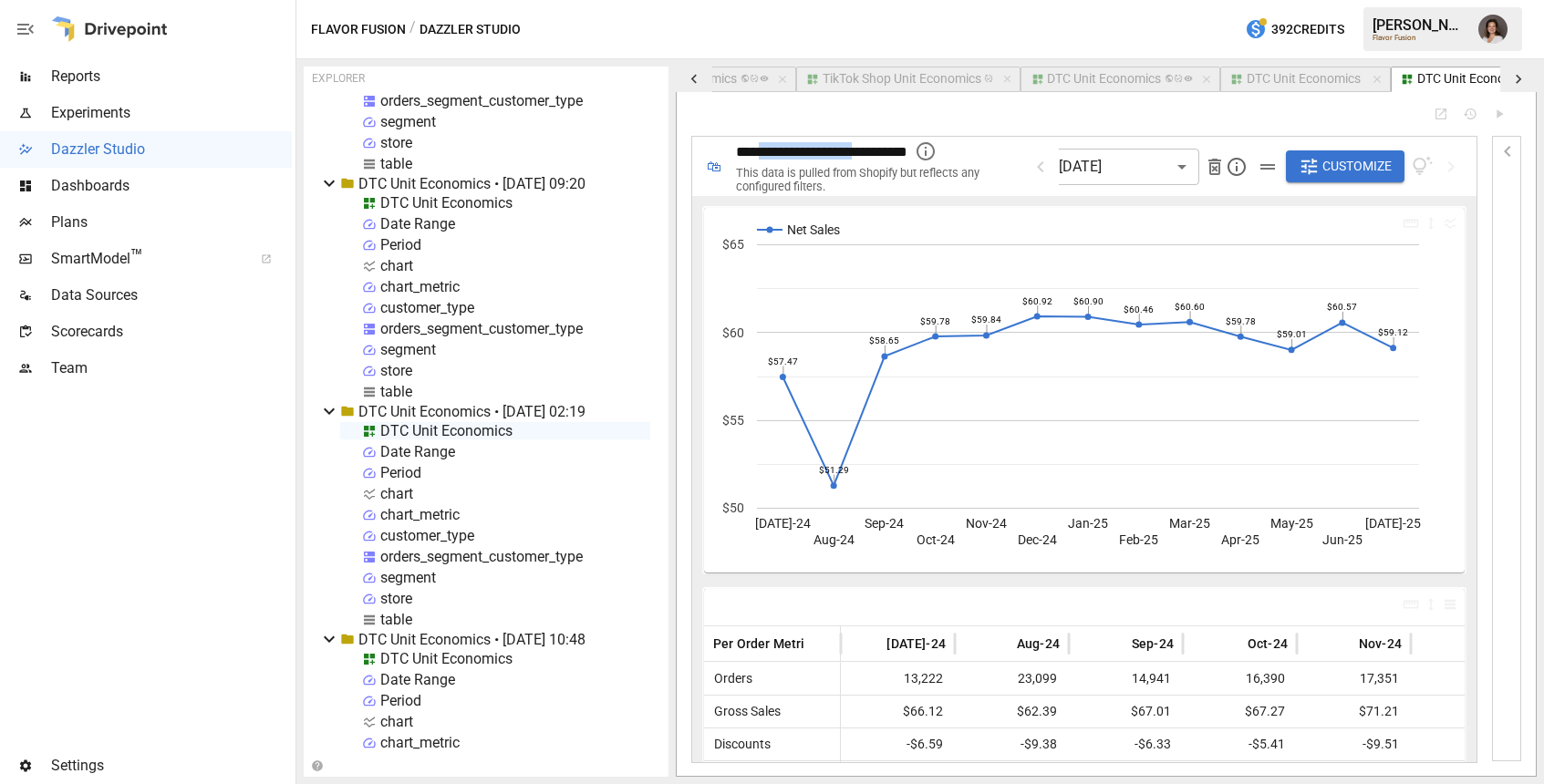 drag, startPoint x: 888, startPoint y: 151, endPoint x: 769, endPoint y: 151, distance: 119 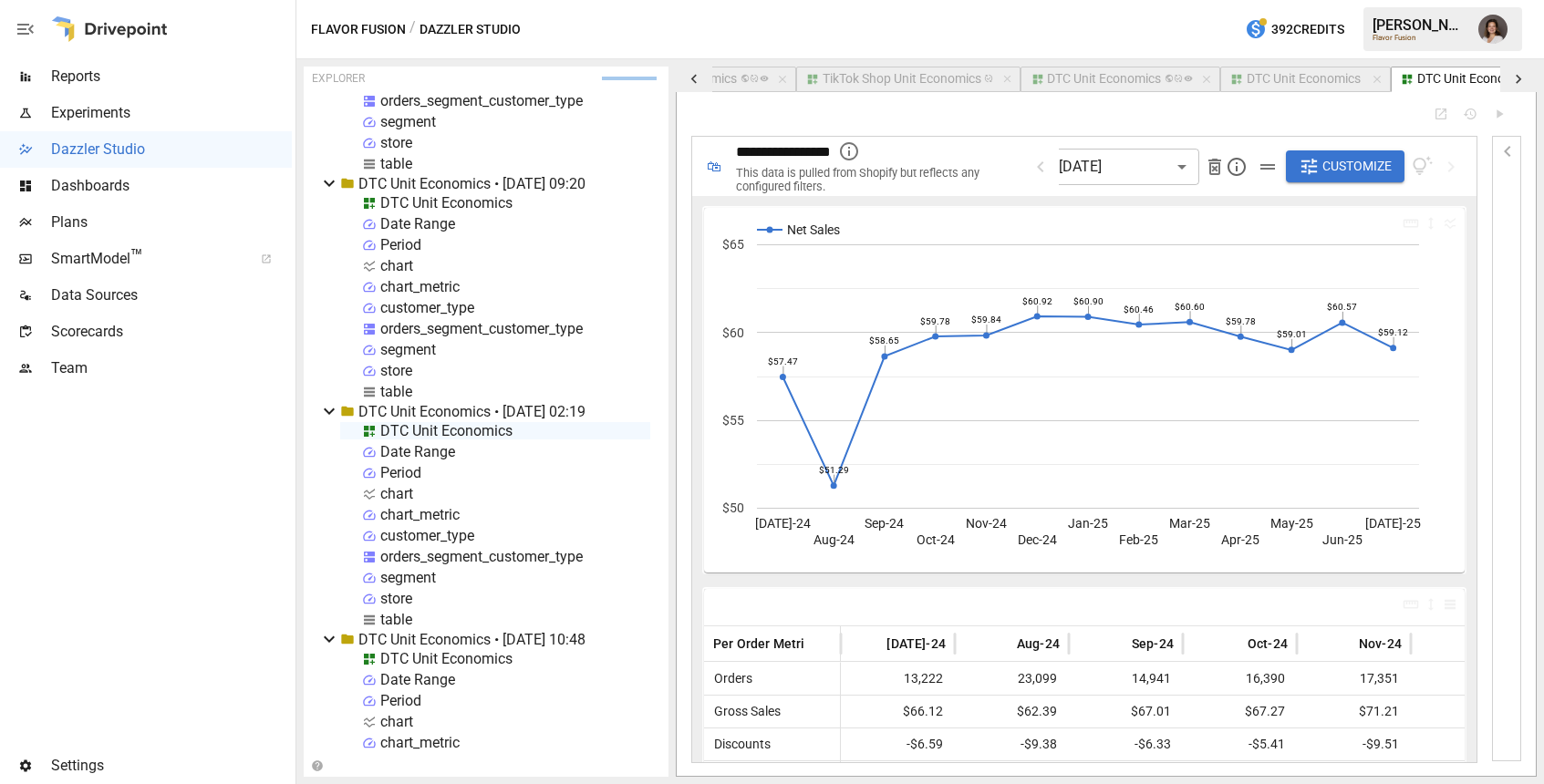 click on "DTC Unit Economics" at bounding box center (446, 430) 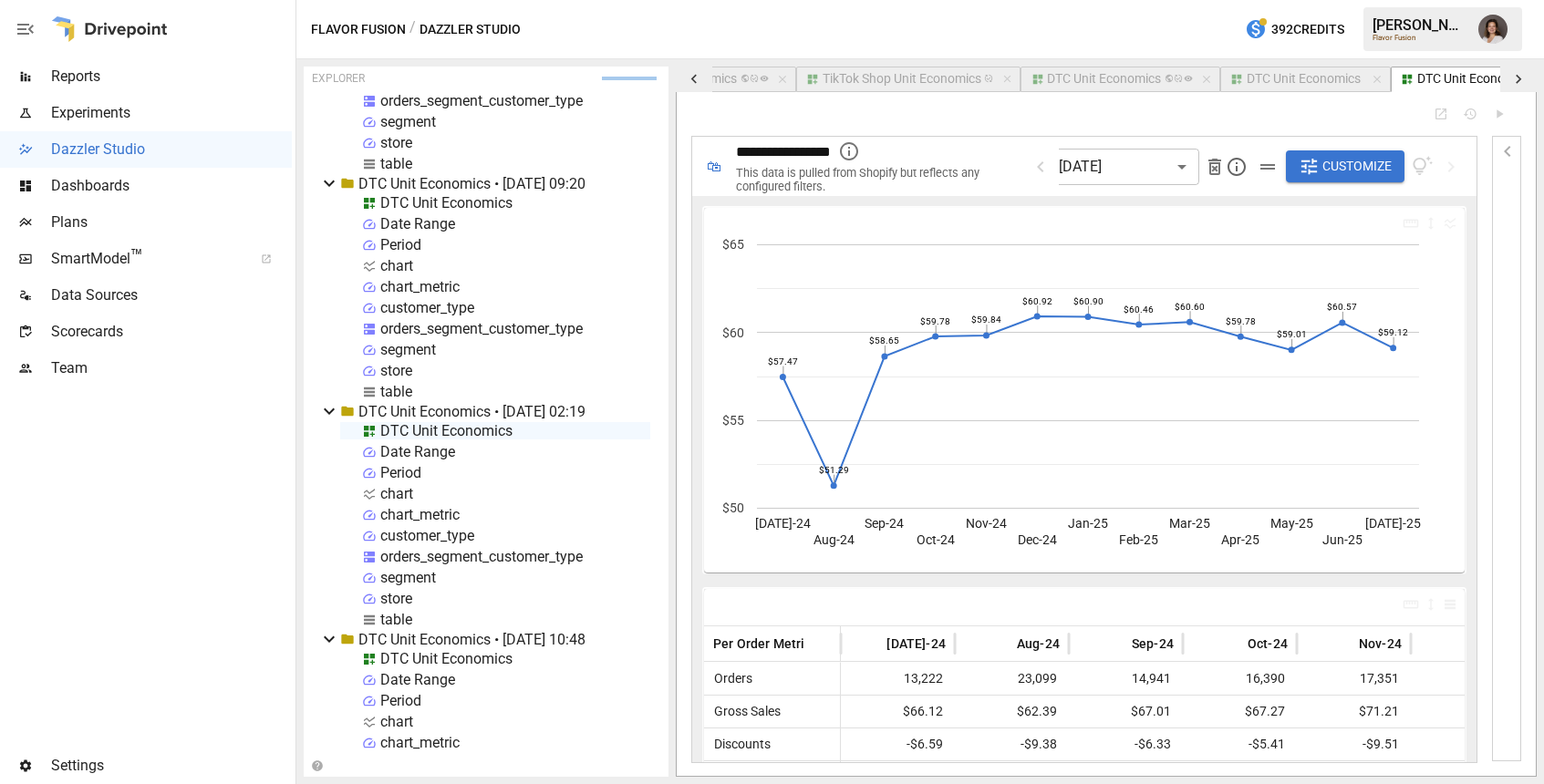 click on "DTC Unit Economics" at bounding box center [446, 430] 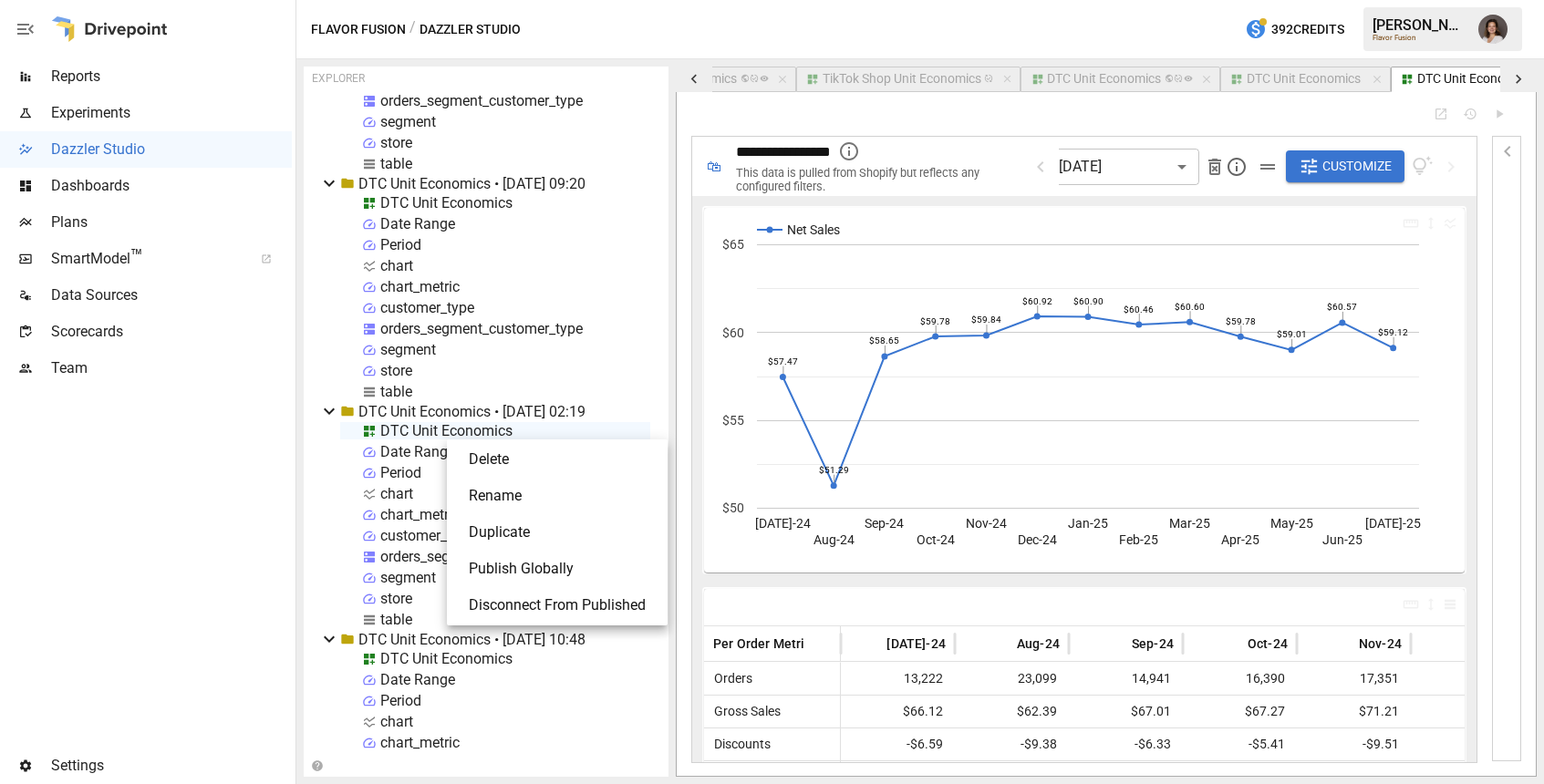 click on "Publish Globally" at bounding box center (557, 569) 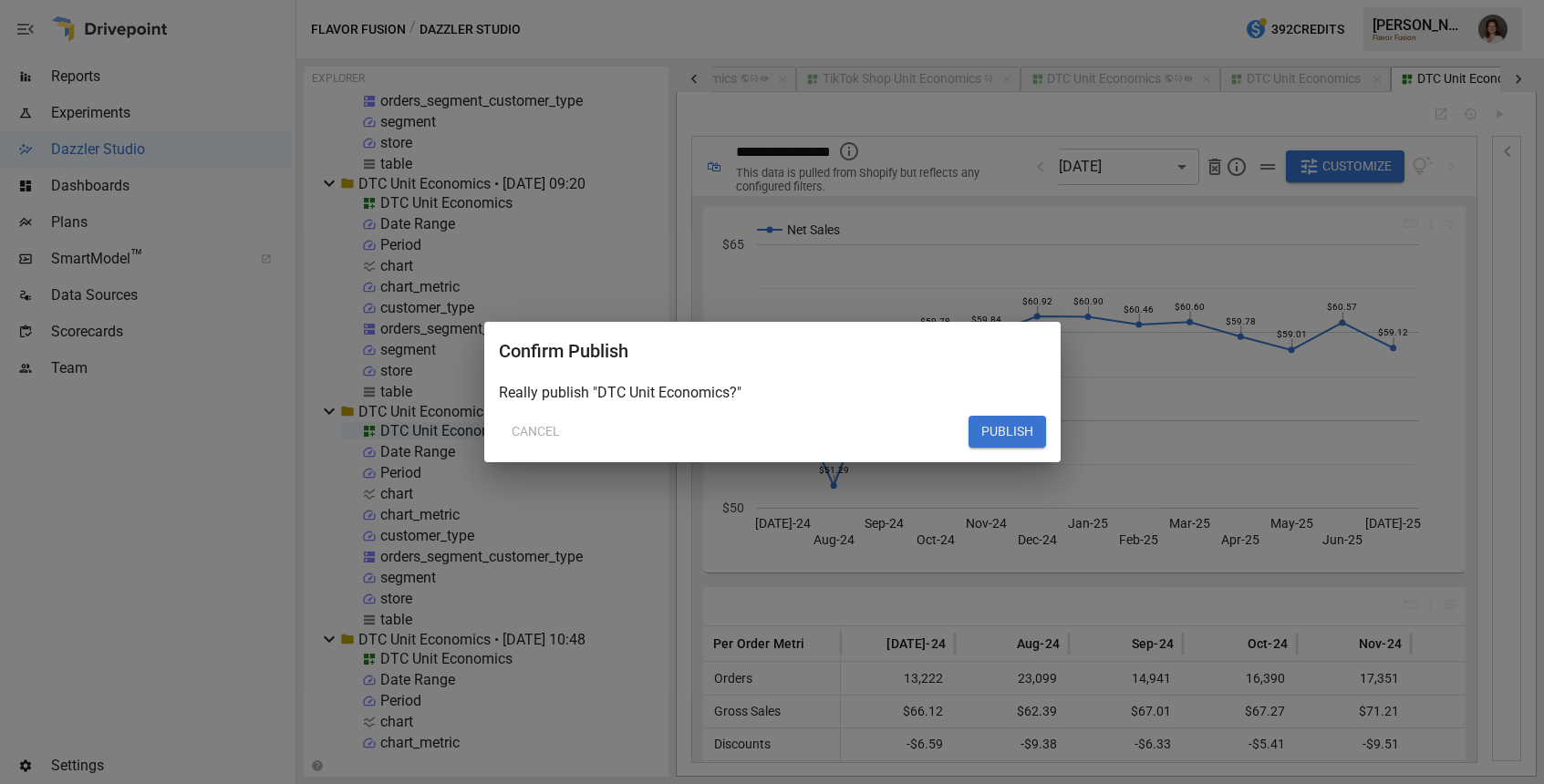 click on "PUBLISH" at bounding box center (1007, 432) 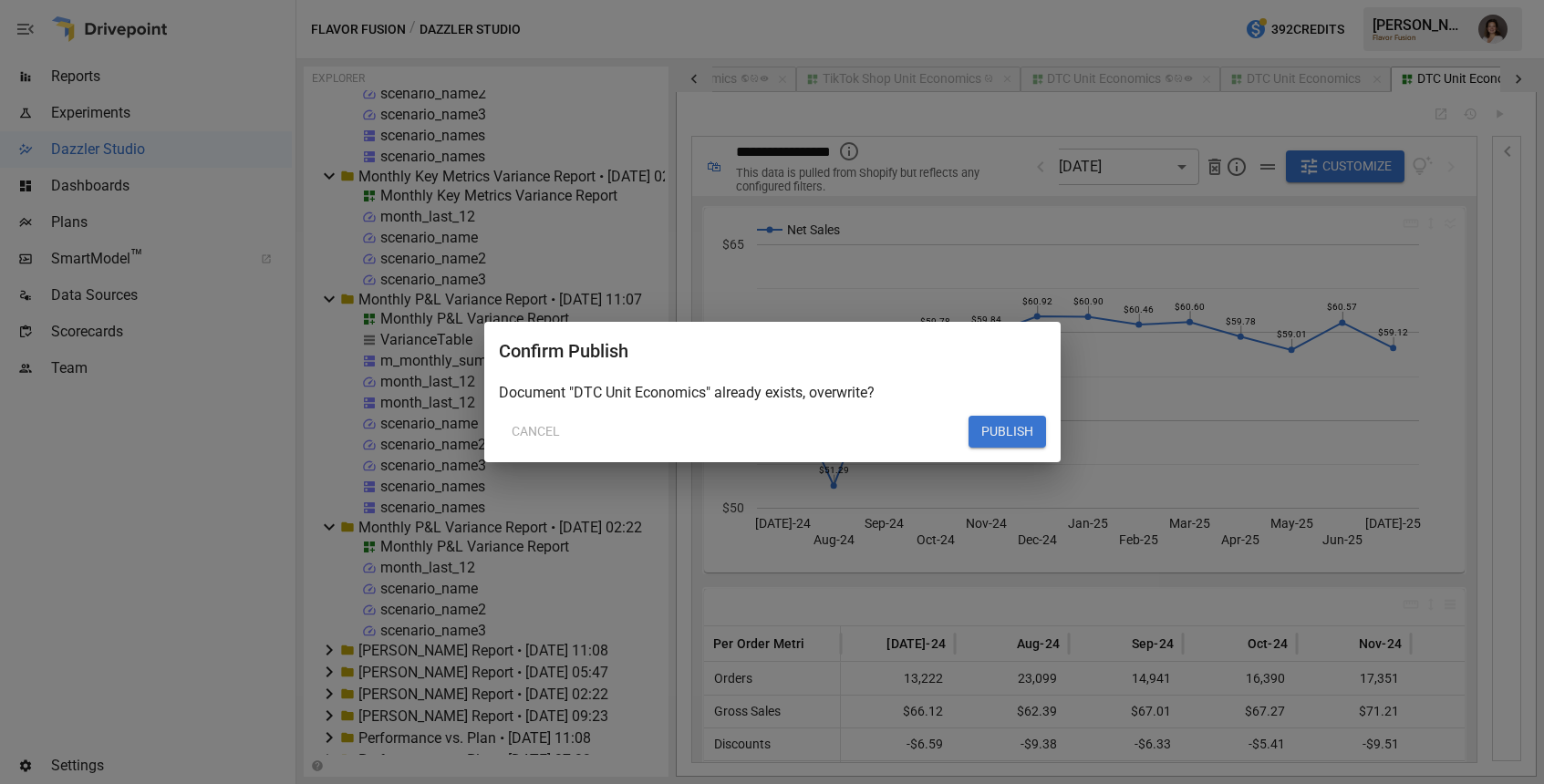 scroll, scrollTop: 14209, scrollLeft: 0, axis: vertical 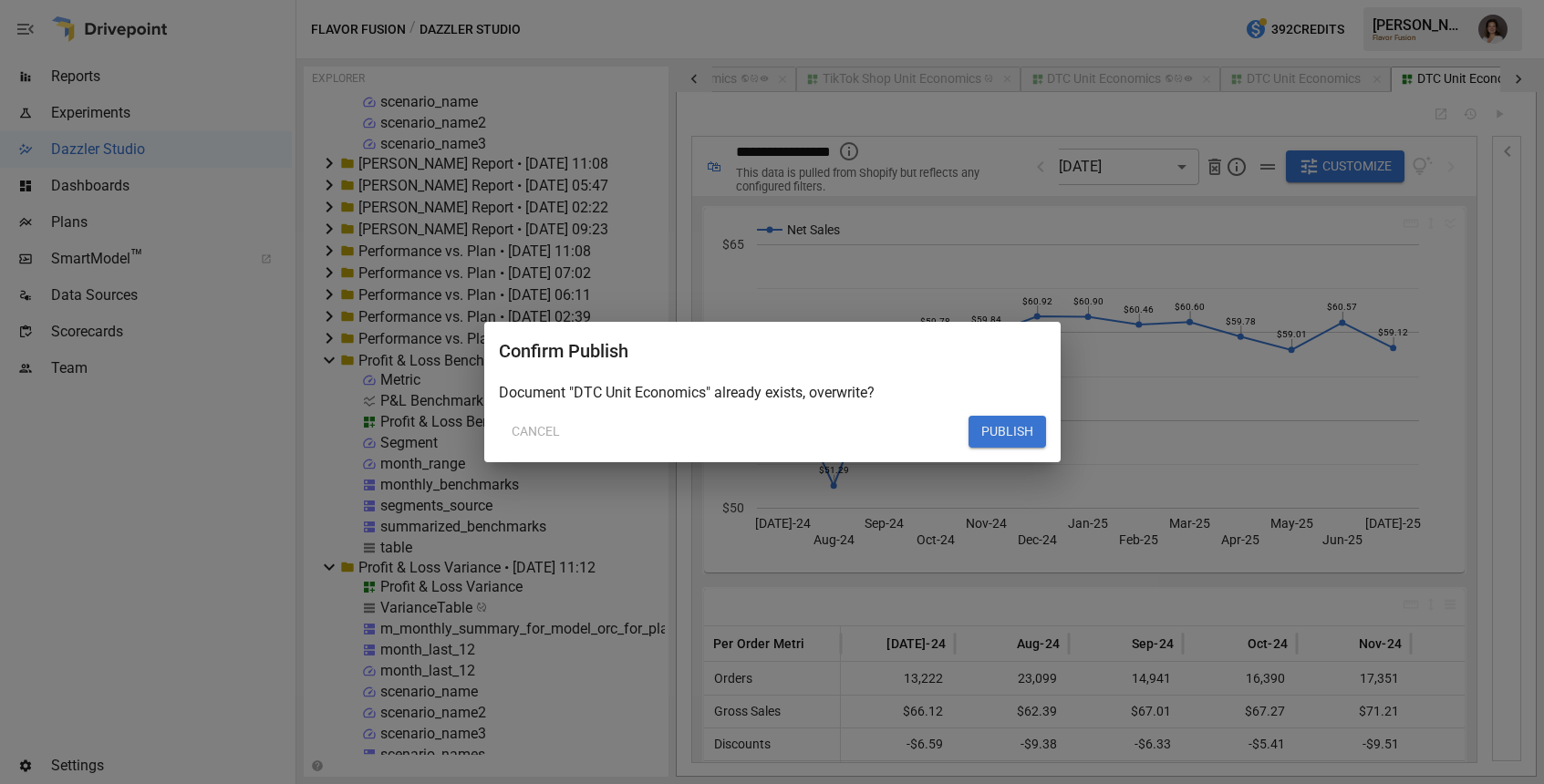 click on "PUBLISH" at bounding box center (1007, 432) 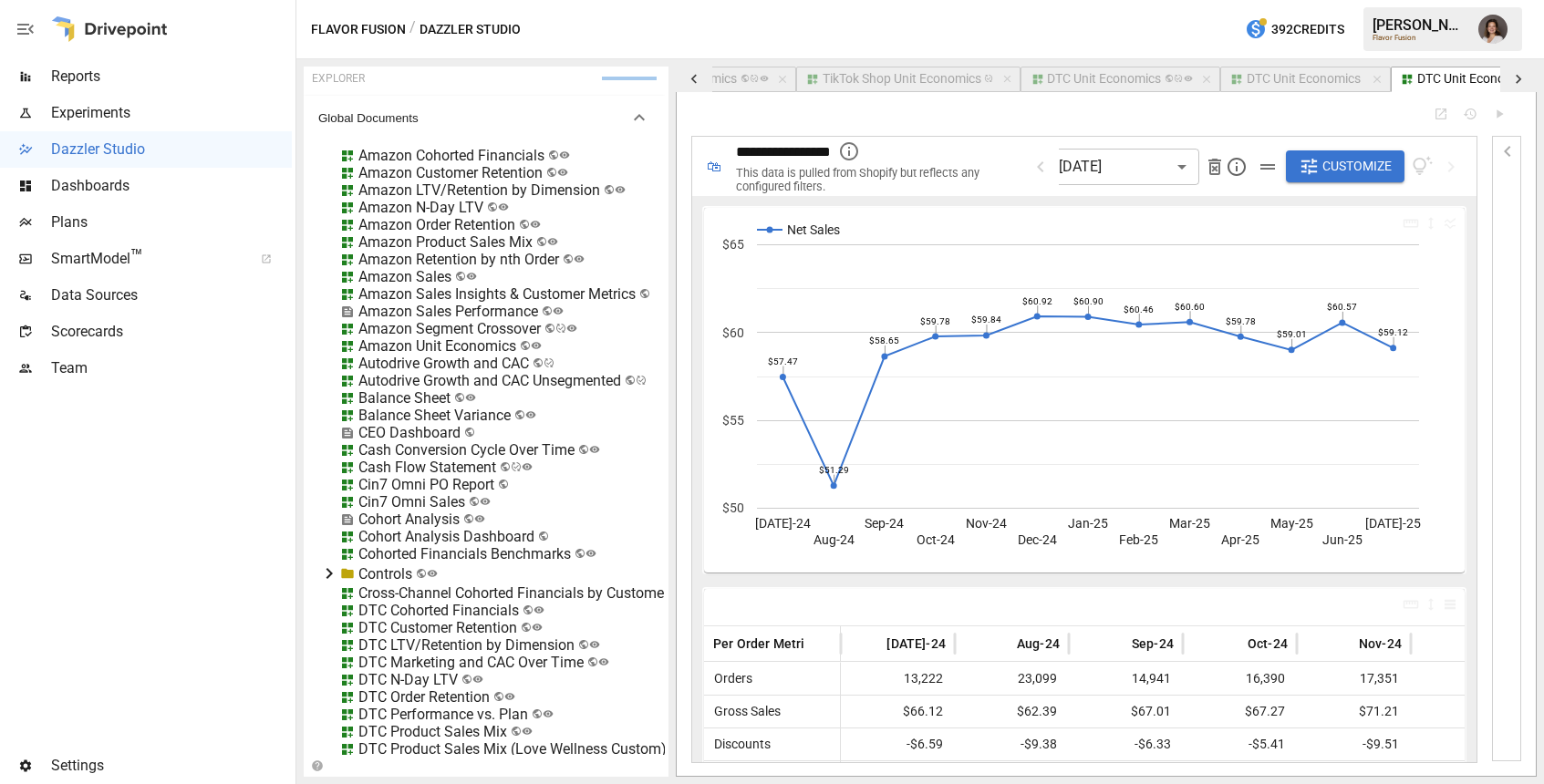 scroll, scrollTop: 18799, scrollLeft: 0, axis: vertical 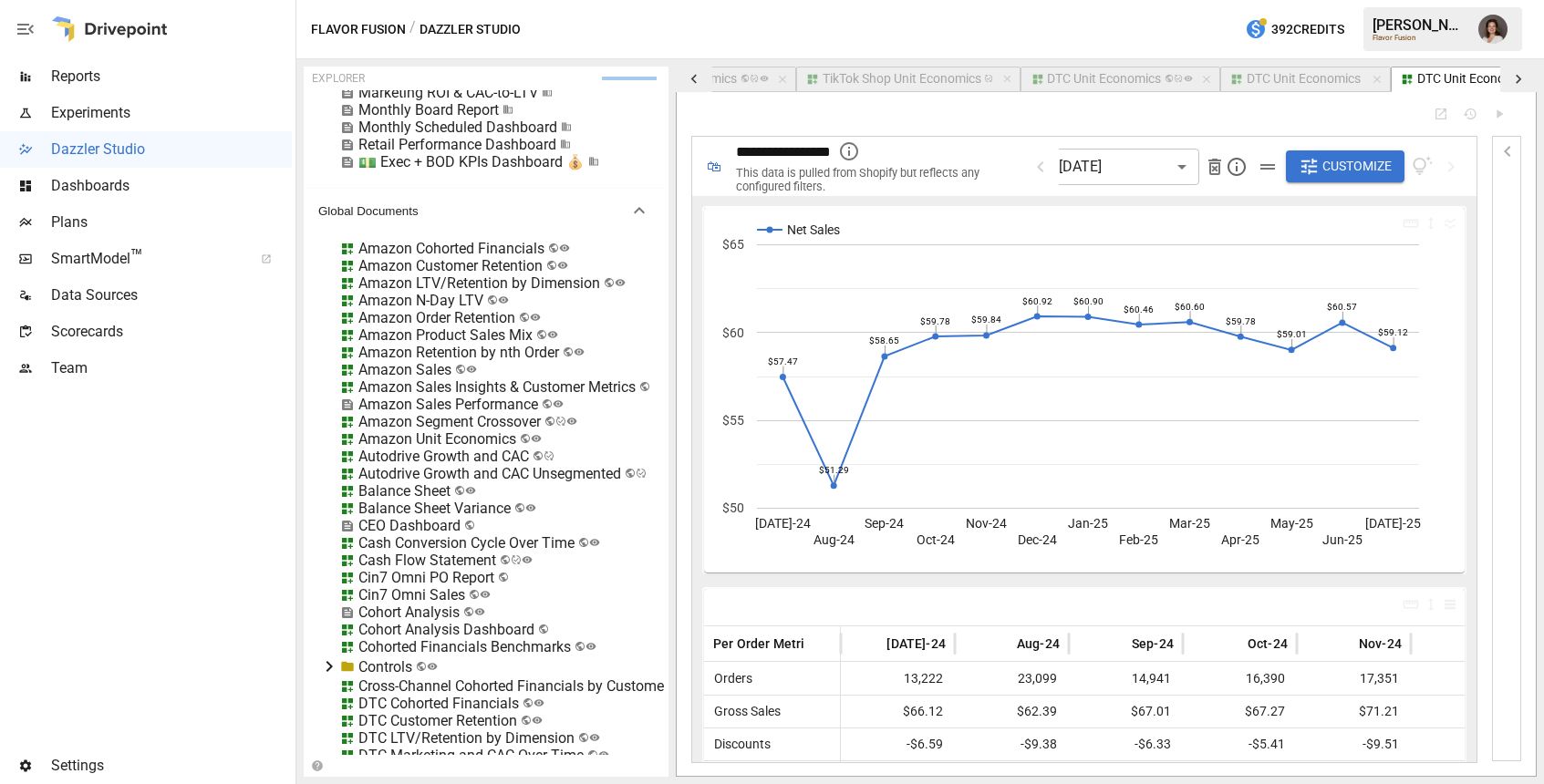click on "Amazon Unit Economics" at bounding box center (437, 438) 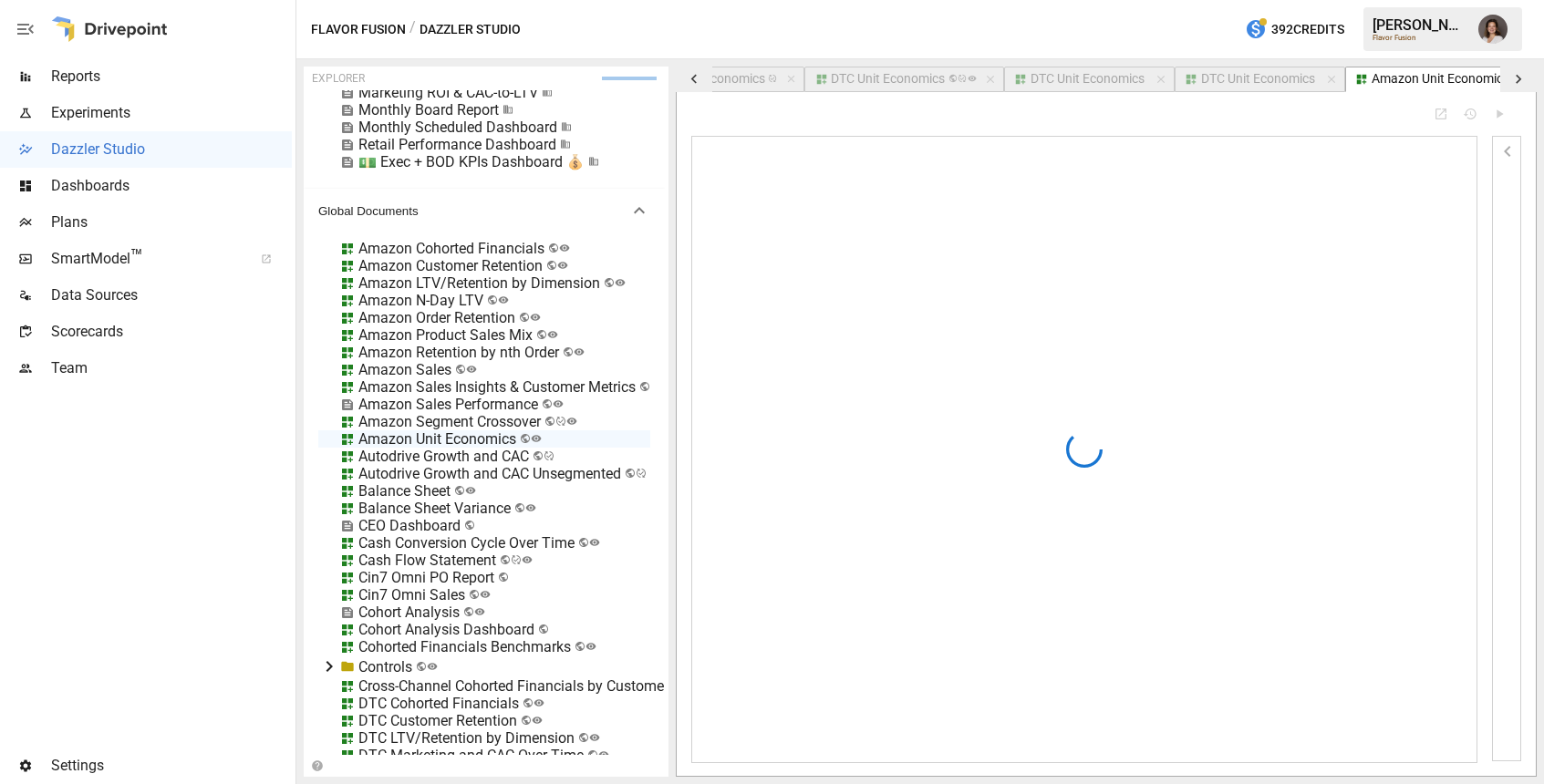 scroll, scrollTop: 0, scrollLeft: 449, axis: horizontal 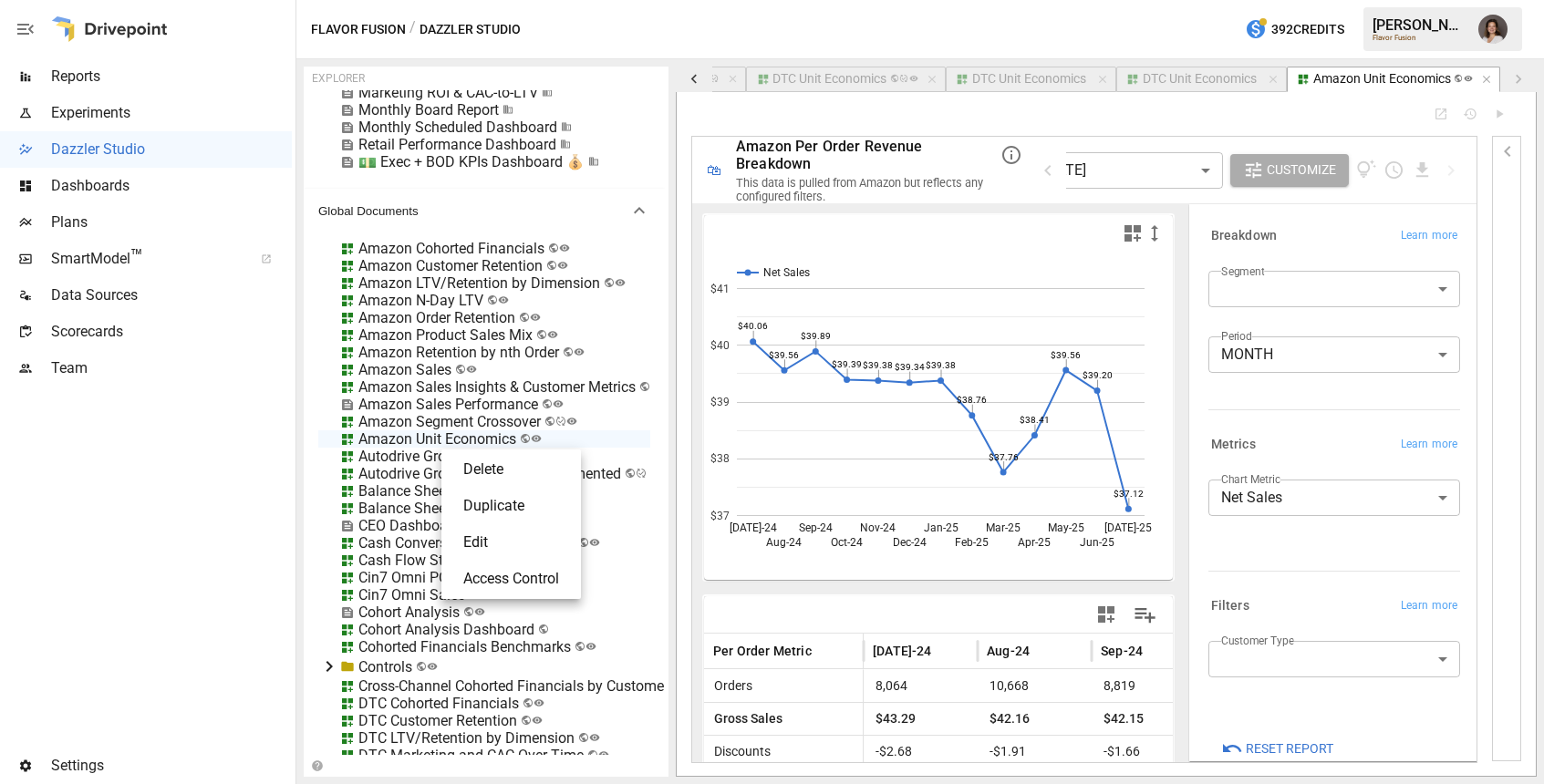 click on "Edit" at bounding box center (511, 542) 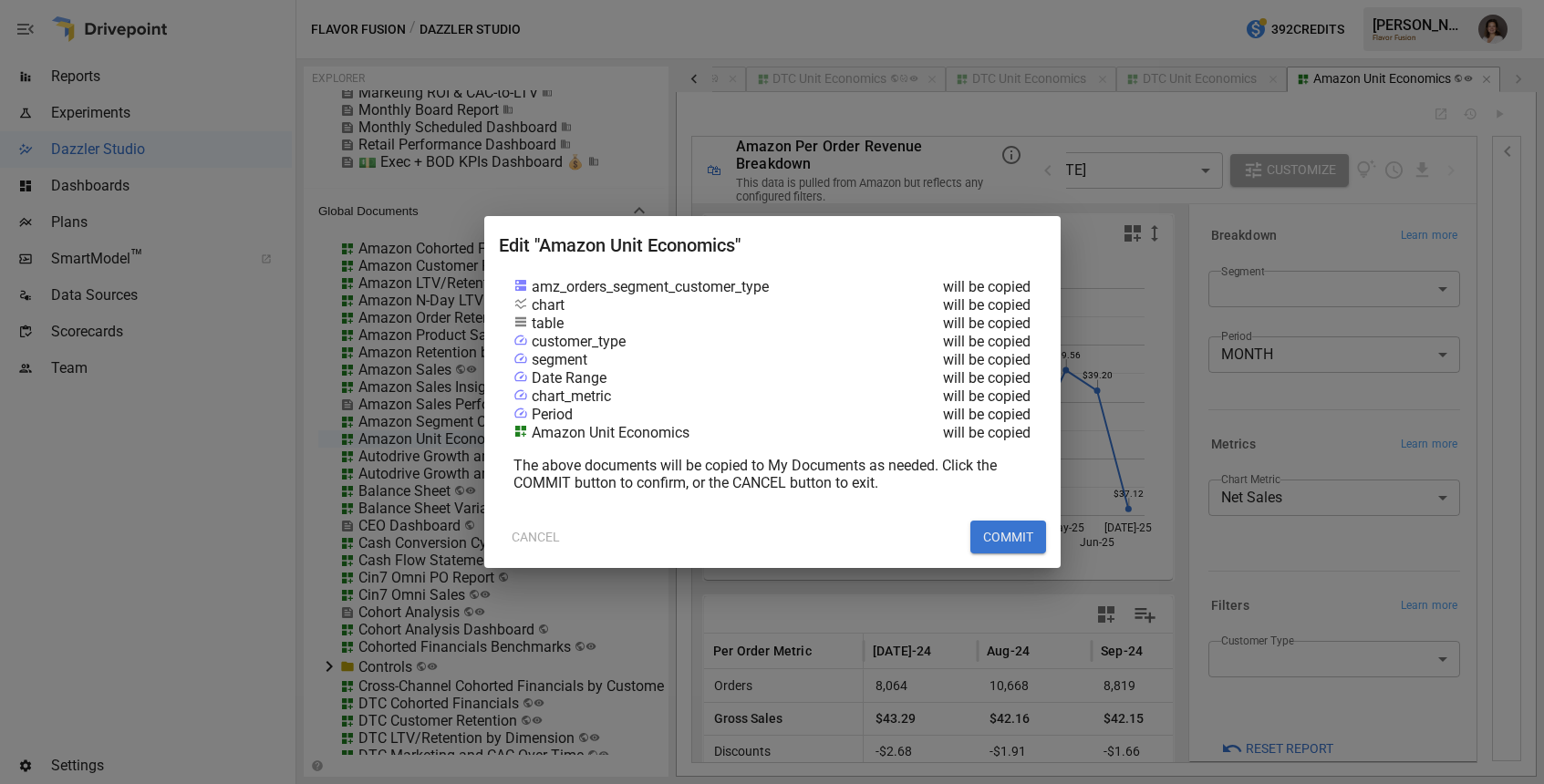 click on "COMMIT" at bounding box center [1008, 537] 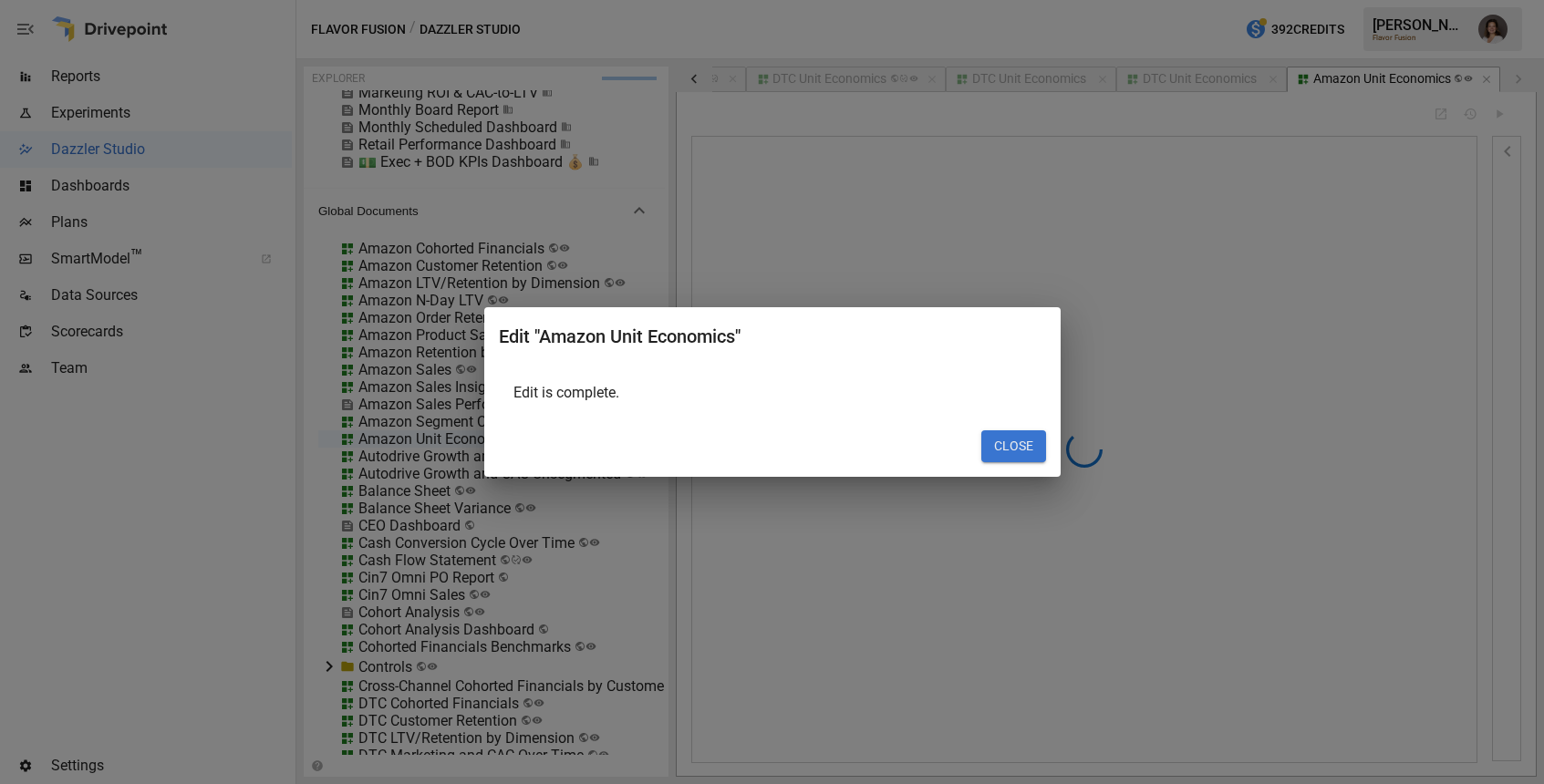 click on "CLOSE" at bounding box center (1013, 447) 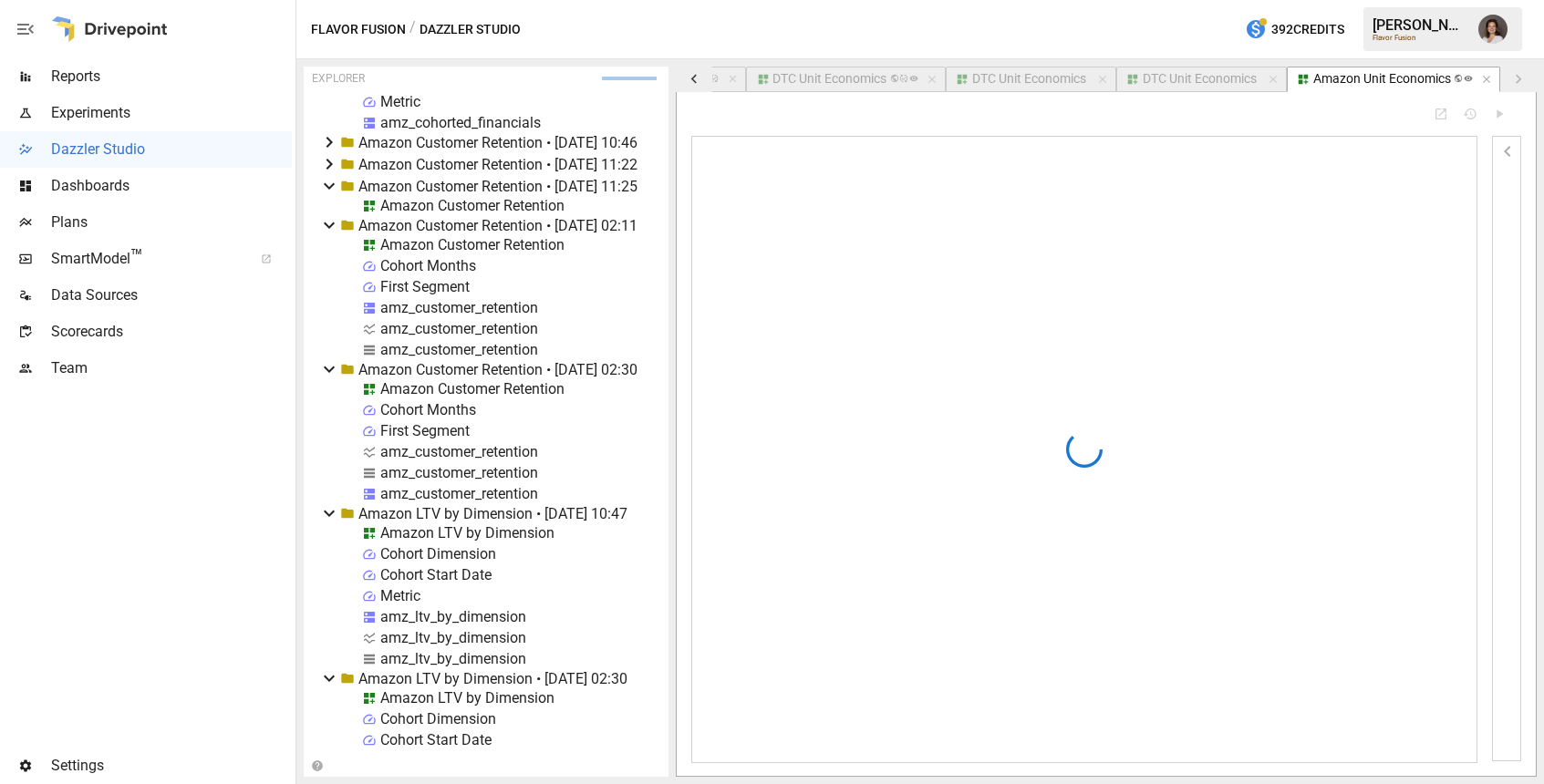 scroll, scrollTop: 286, scrollLeft: 0, axis: vertical 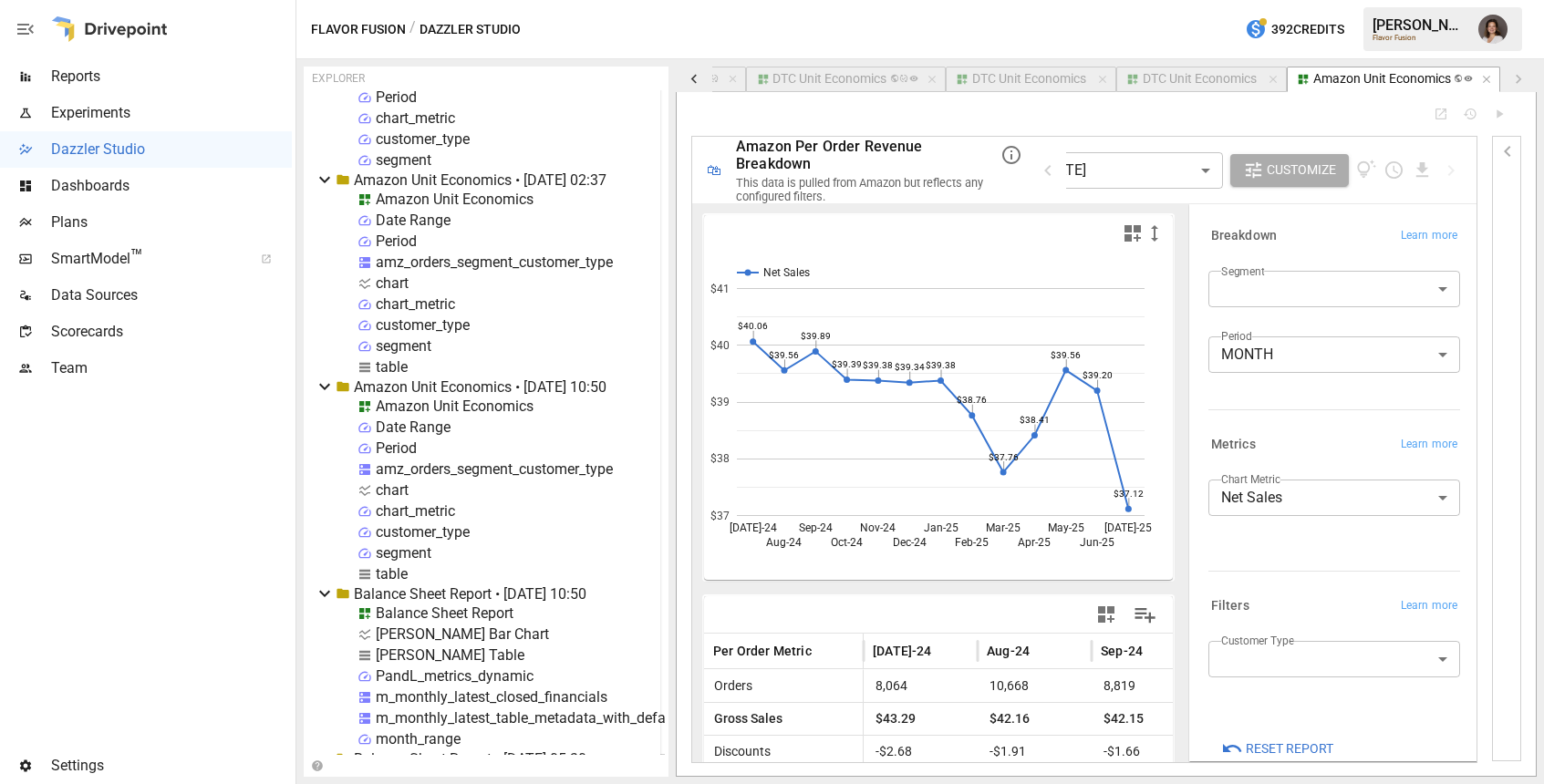 click on "Amazon Unit Economics" at bounding box center (454, 406) 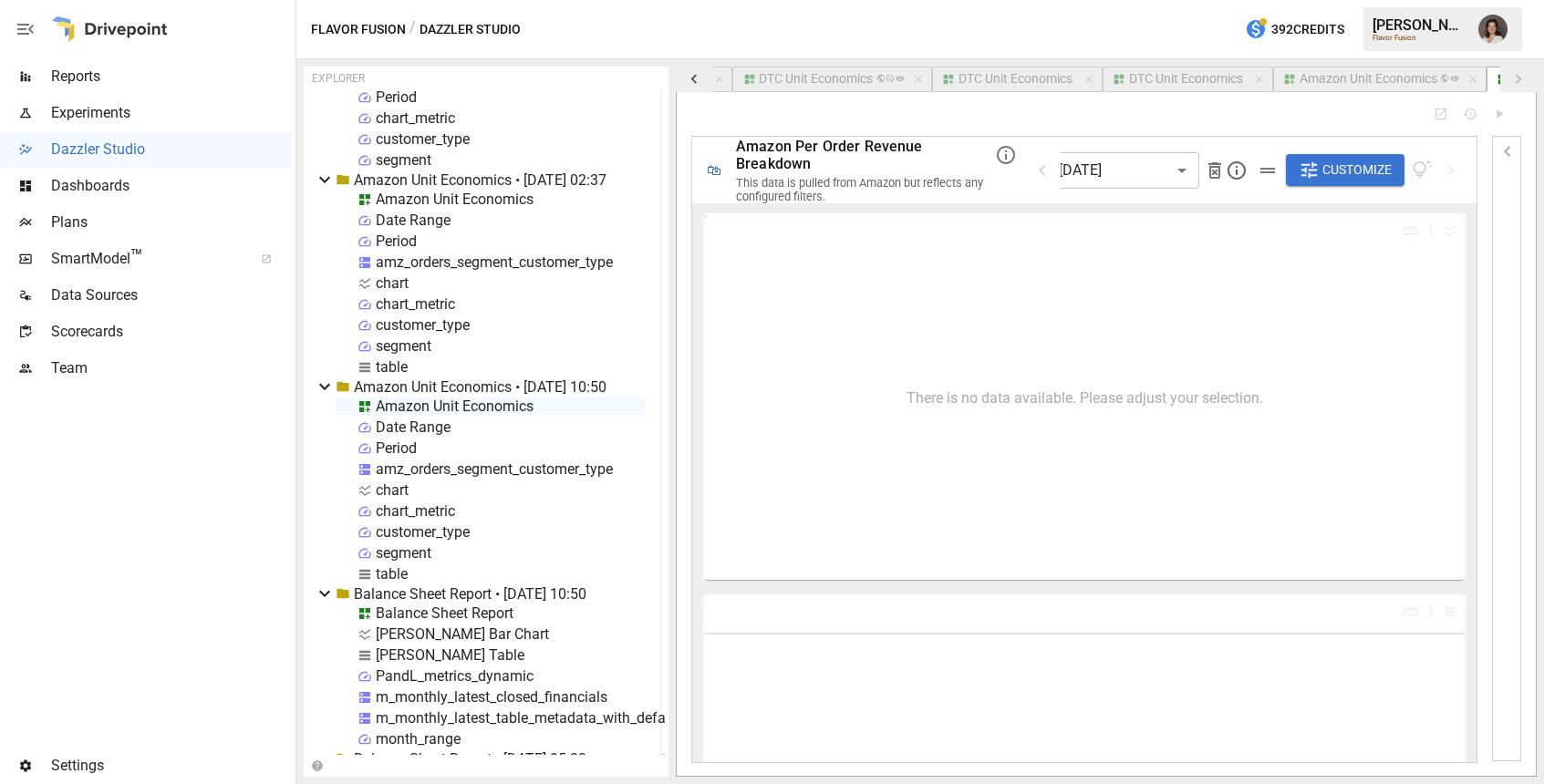 scroll, scrollTop: 0, scrollLeft: 644, axis: horizontal 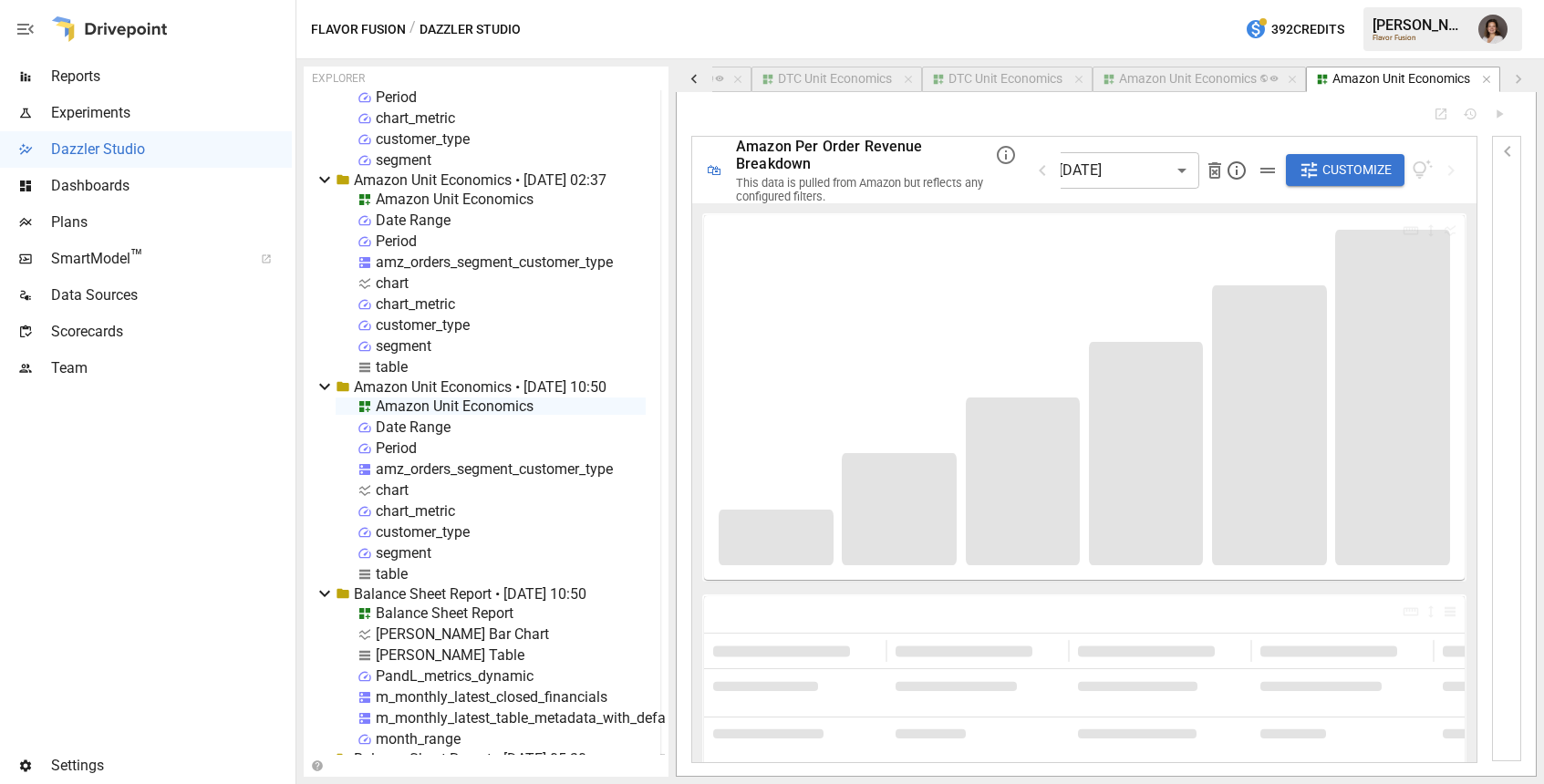 click on "Amazon Per Order Revenue Breakdown" at bounding box center [829, 155] 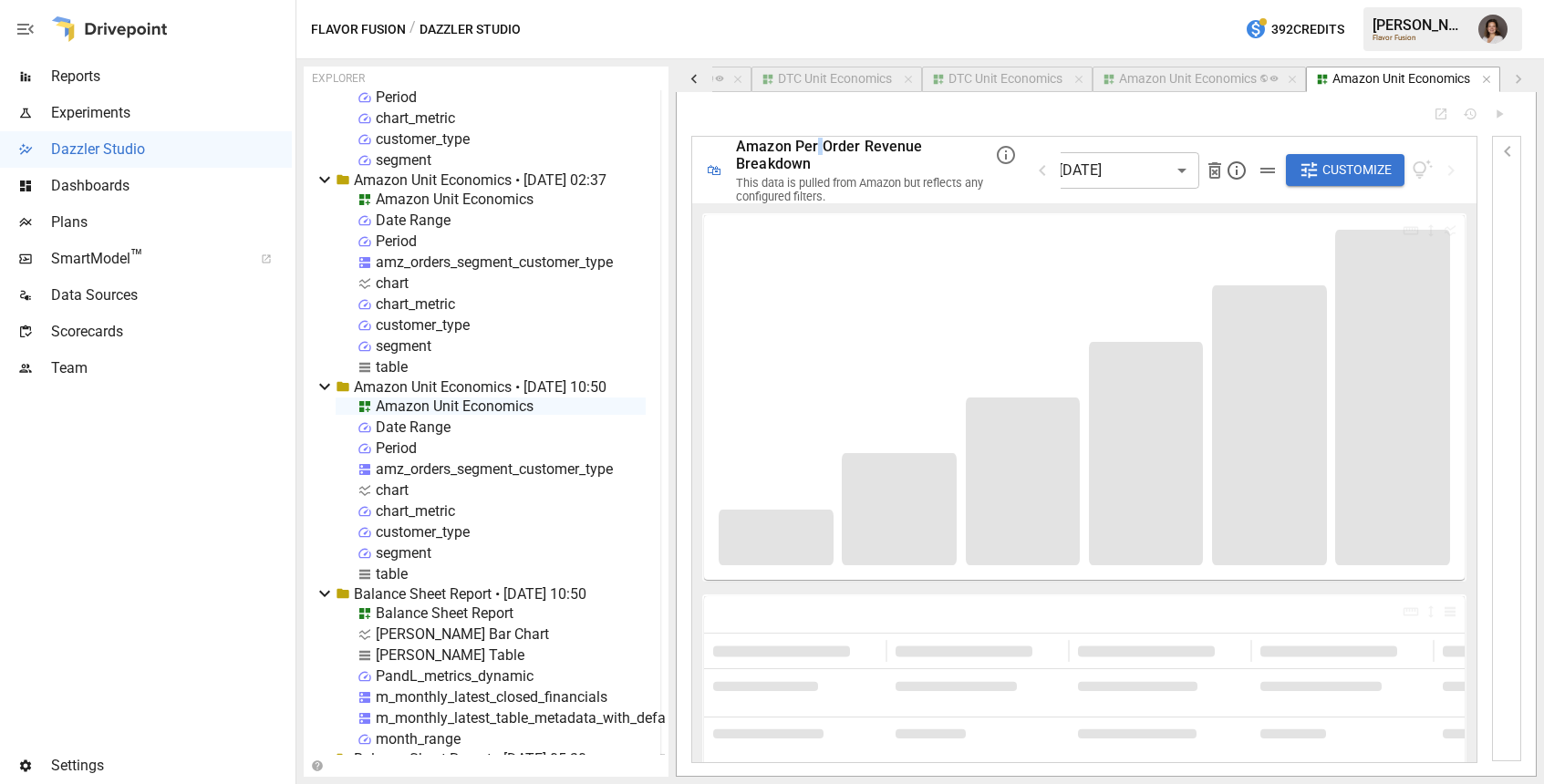 click on "Amazon Per Order Revenue Breakdown" at bounding box center [829, 155] 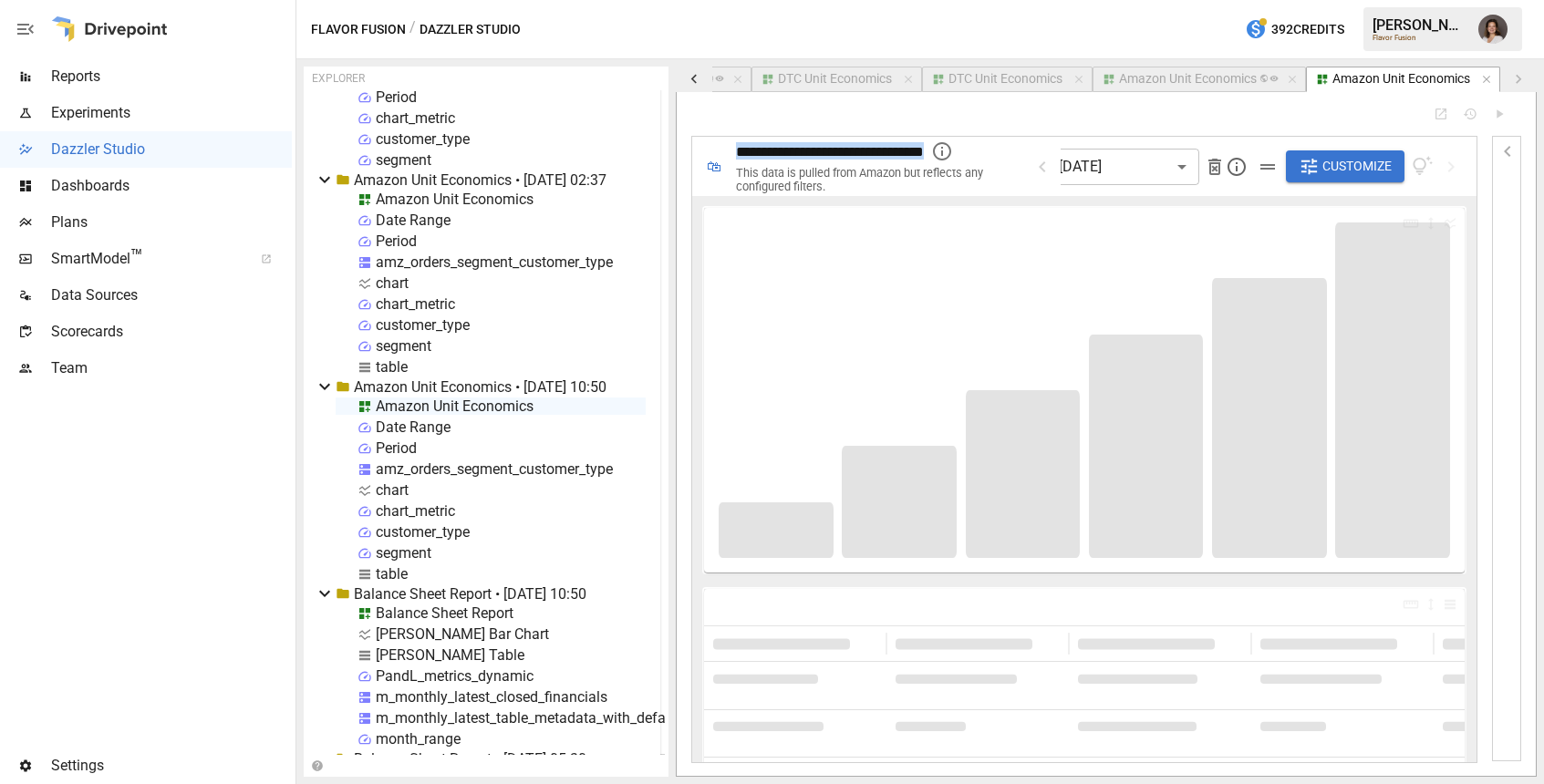 click on "**********" at bounding box center [830, 151] 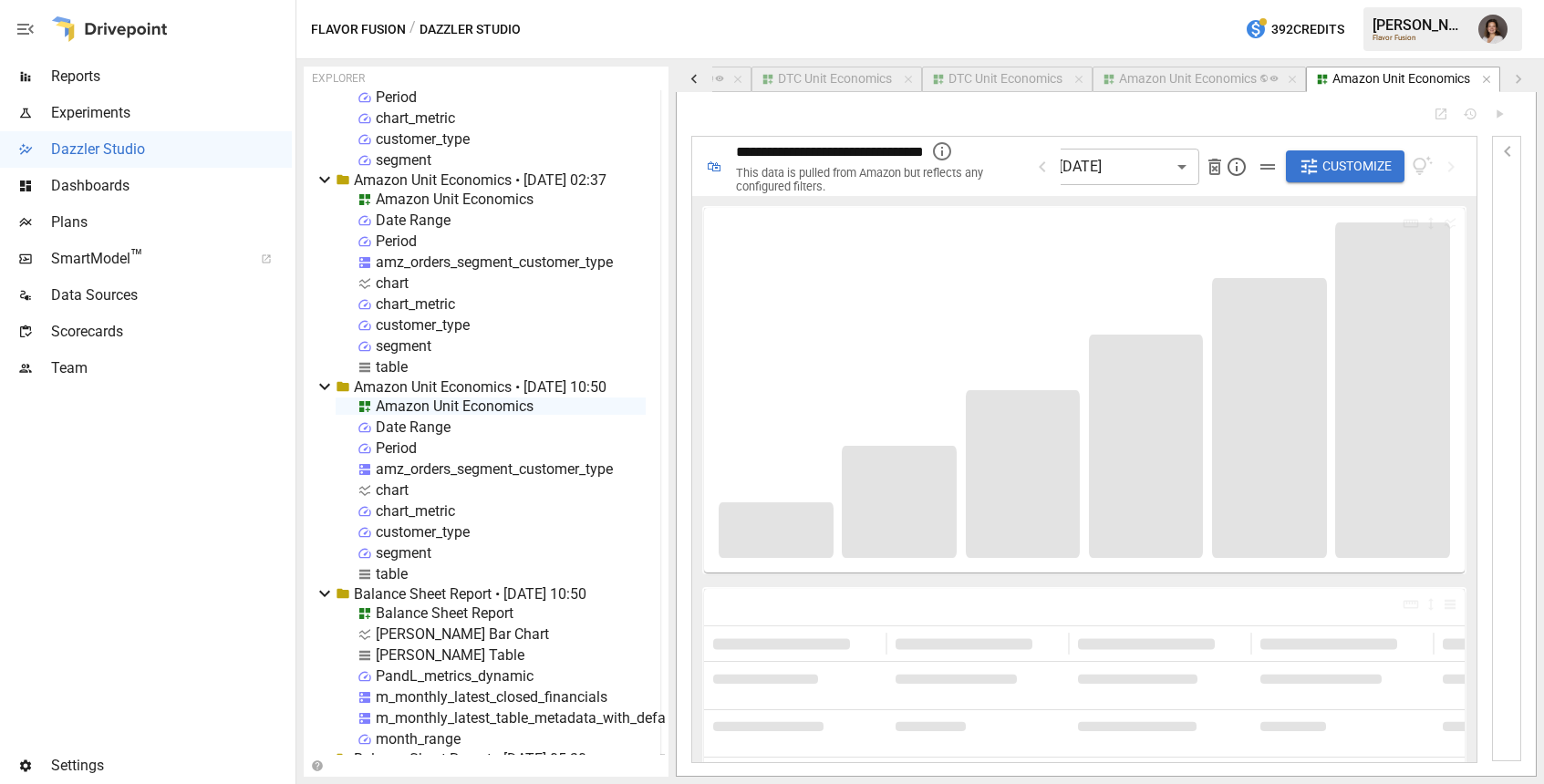 click on "**********" at bounding box center [830, 151] 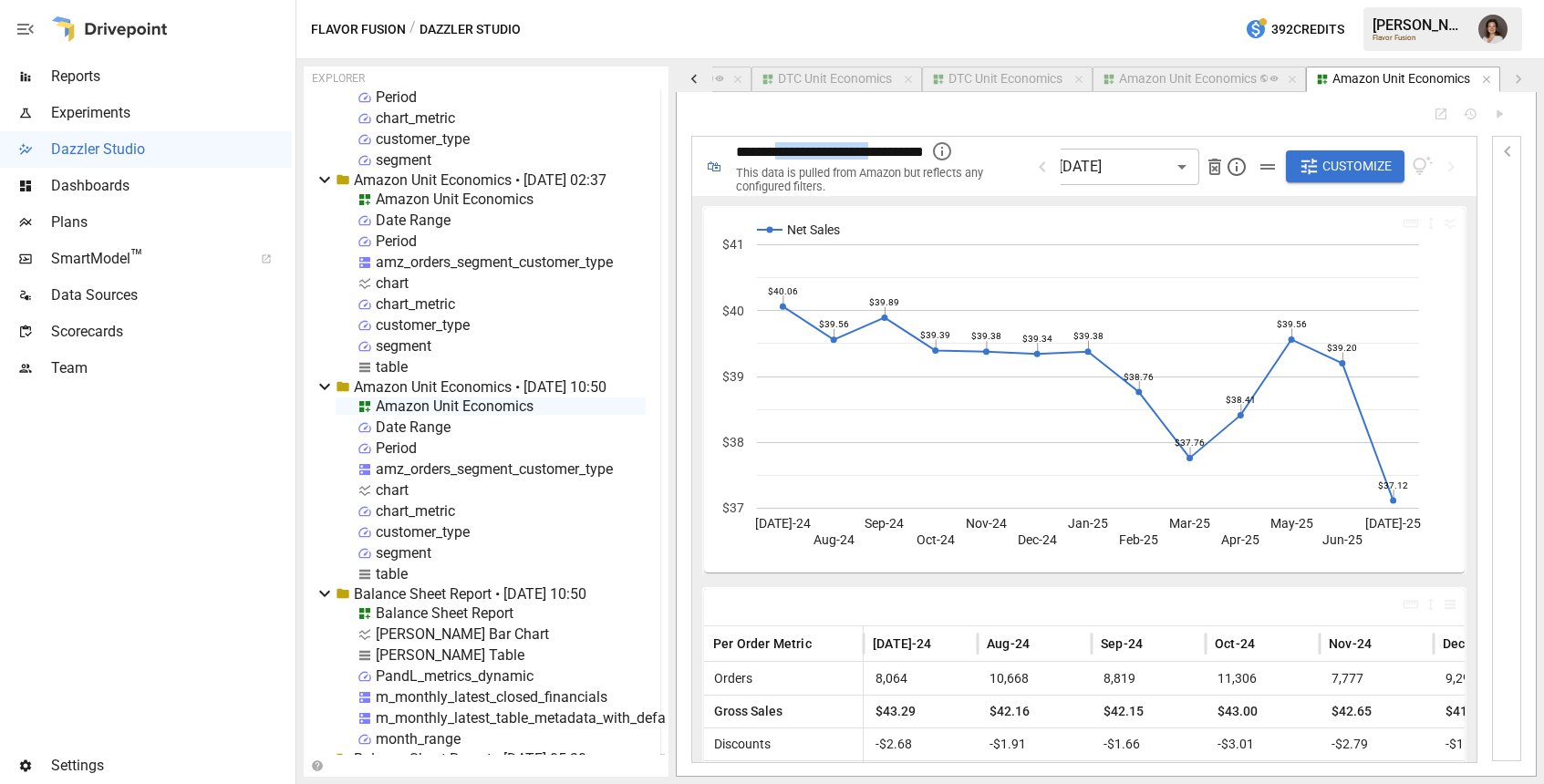 drag, startPoint x: 797, startPoint y: 147, endPoint x: 917, endPoint y: 146, distance: 120.00417 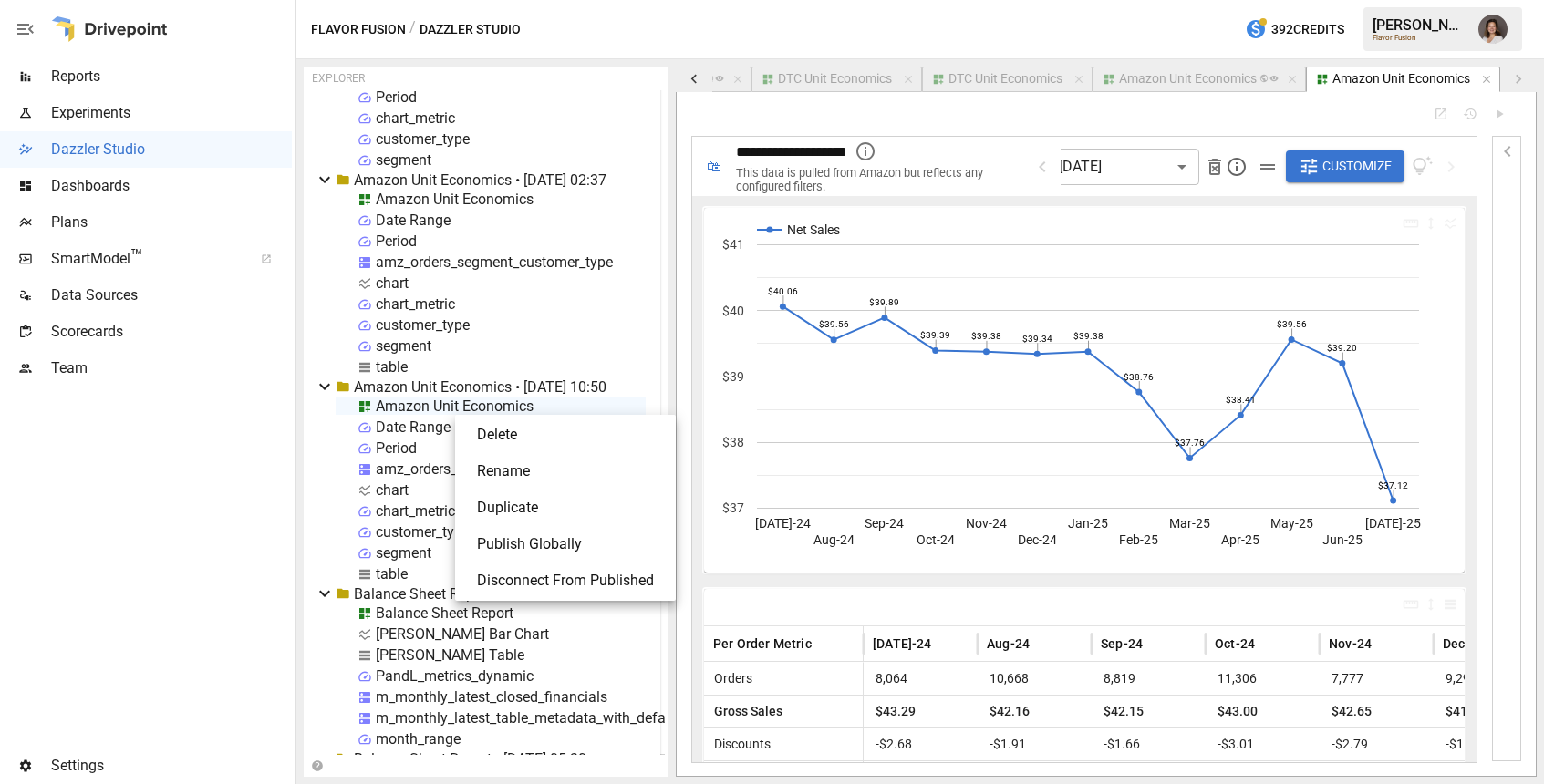 click on "Publish Globally" at bounding box center [565, 544] 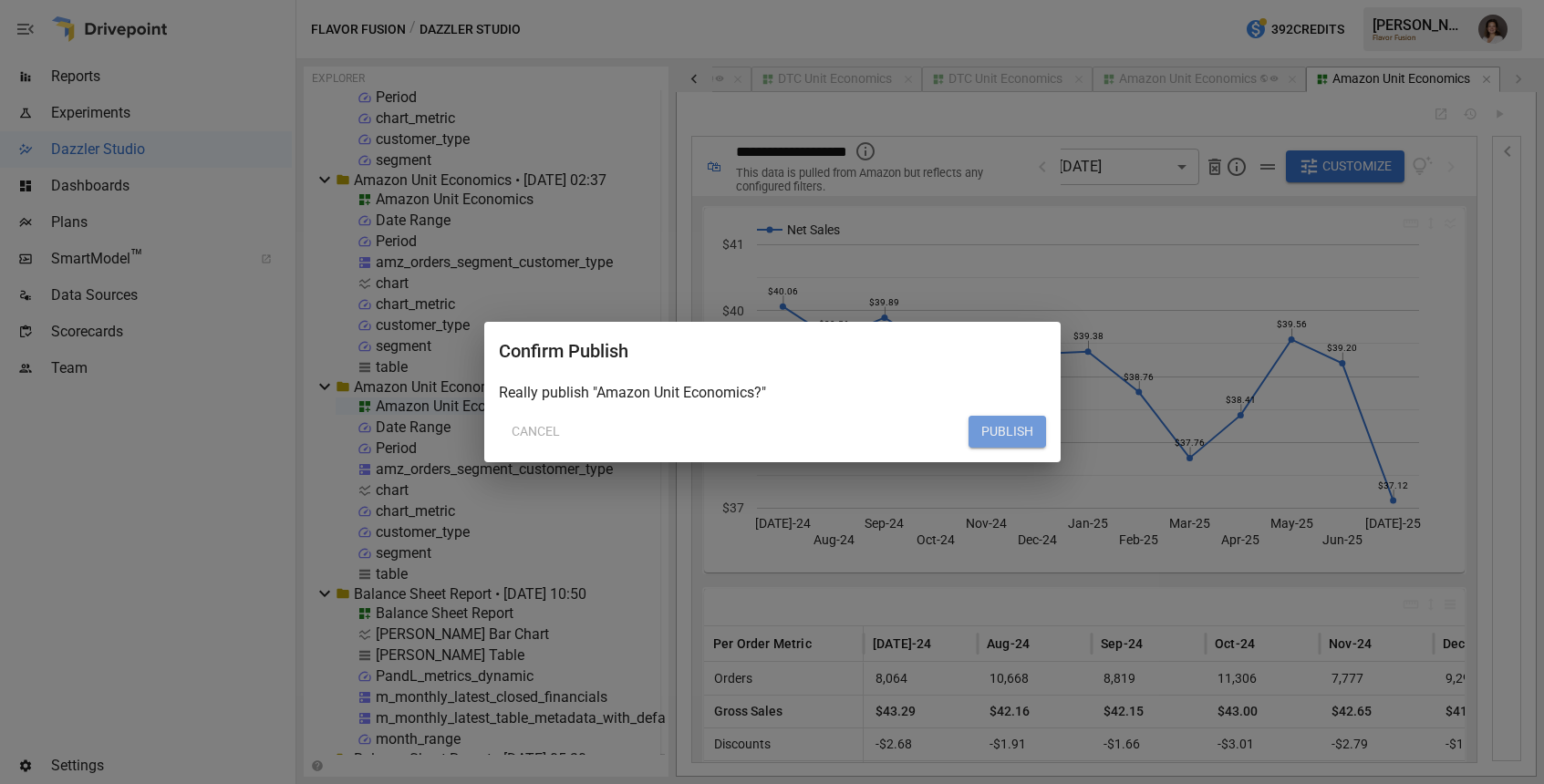 click on "PUBLISH" at bounding box center (1007, 432) 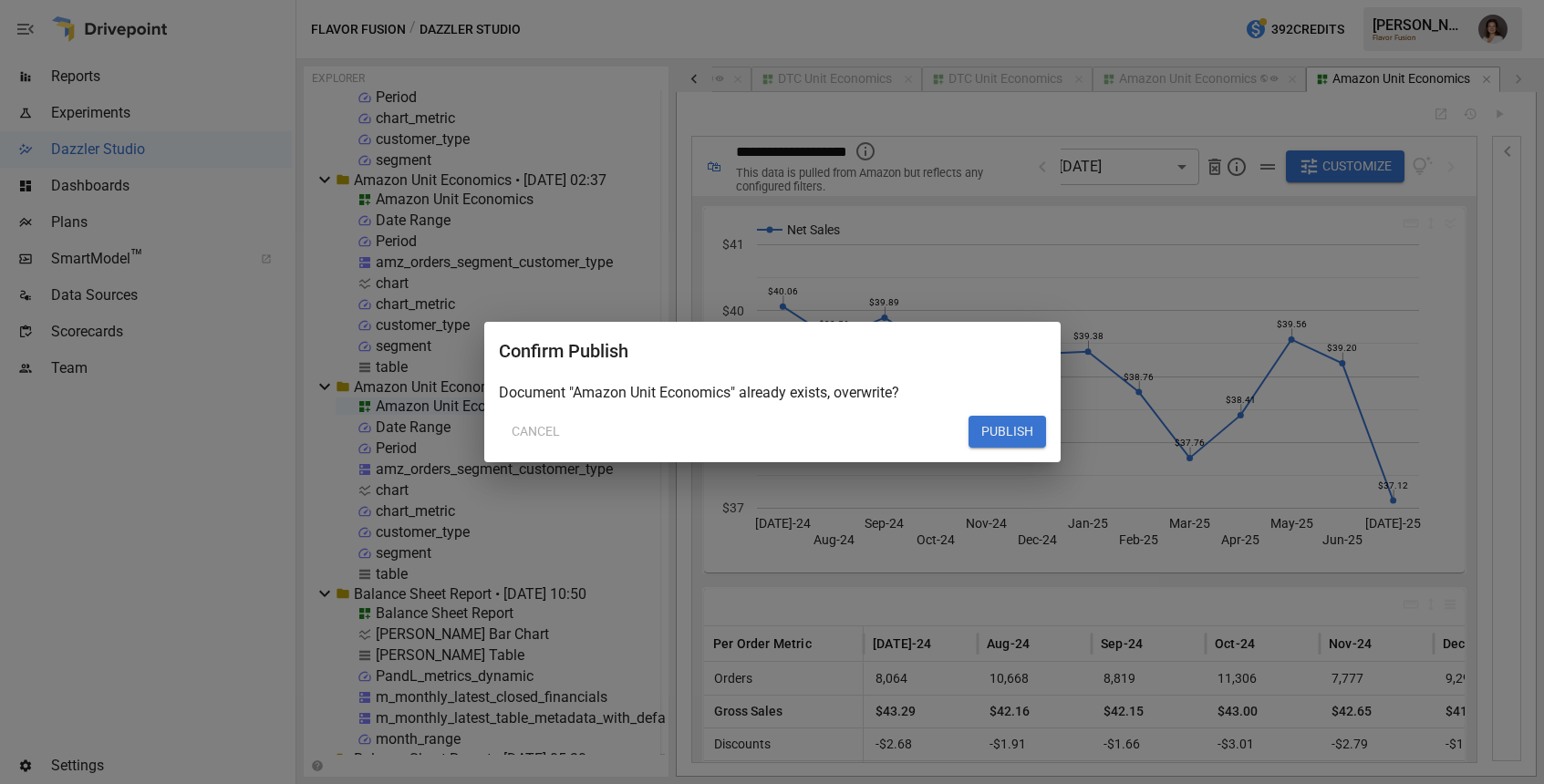 click on "PUBLISH" at bounding box center (1007, 432) 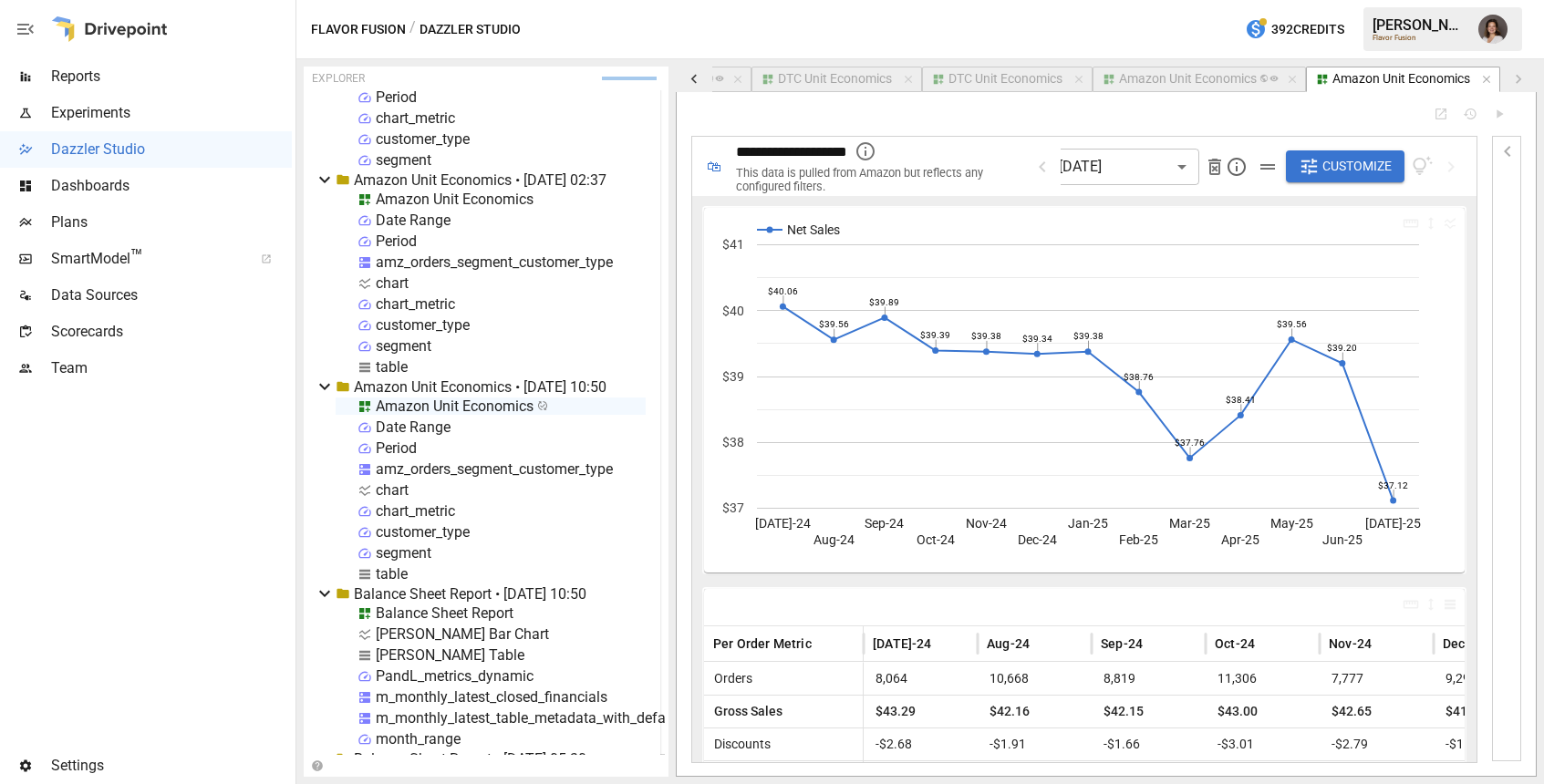 click on "Reports" at bounding box center (146, 77) 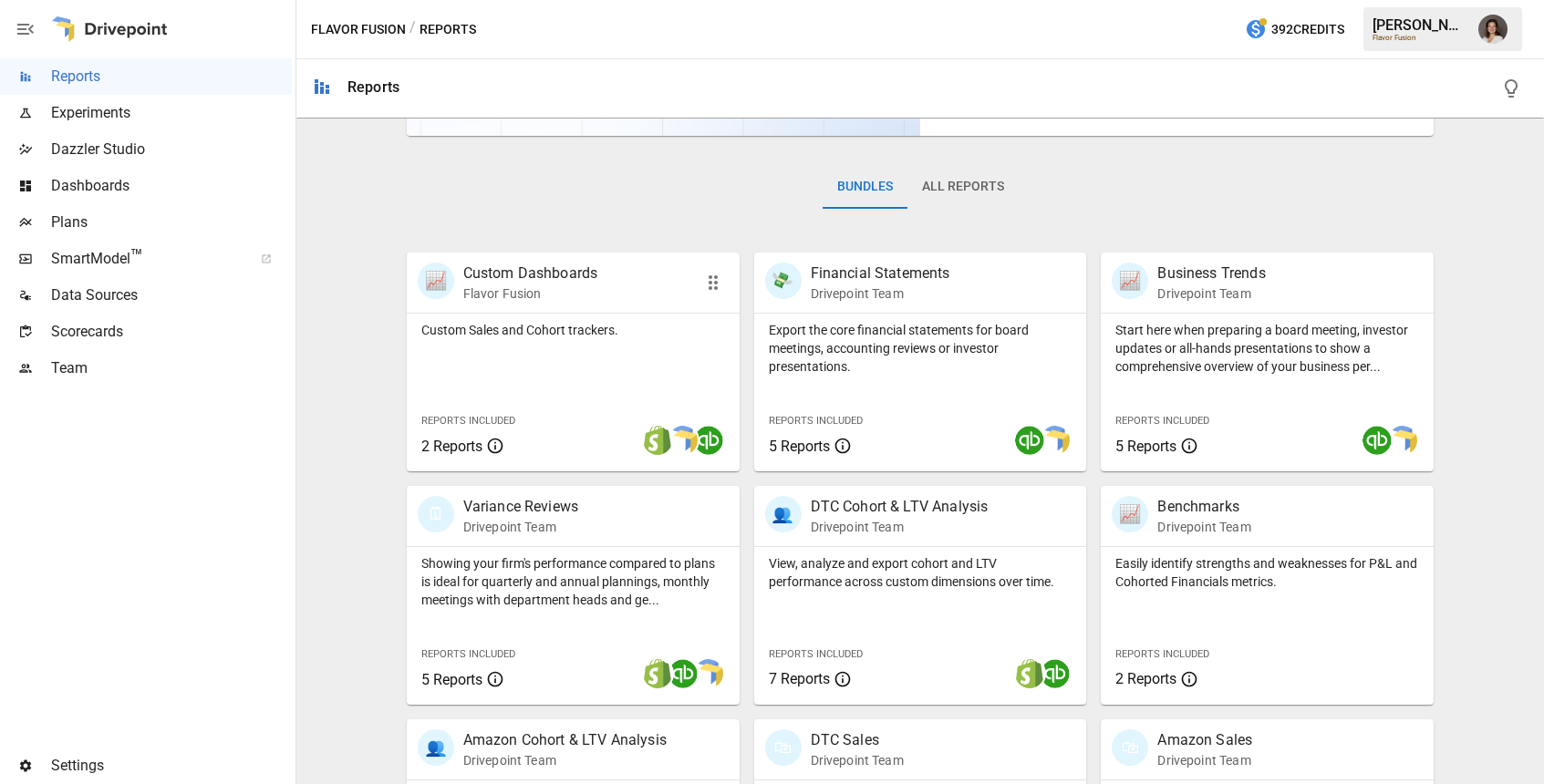 scroll, scrollTop: 301, scrollLeft: 0, axis: vertical 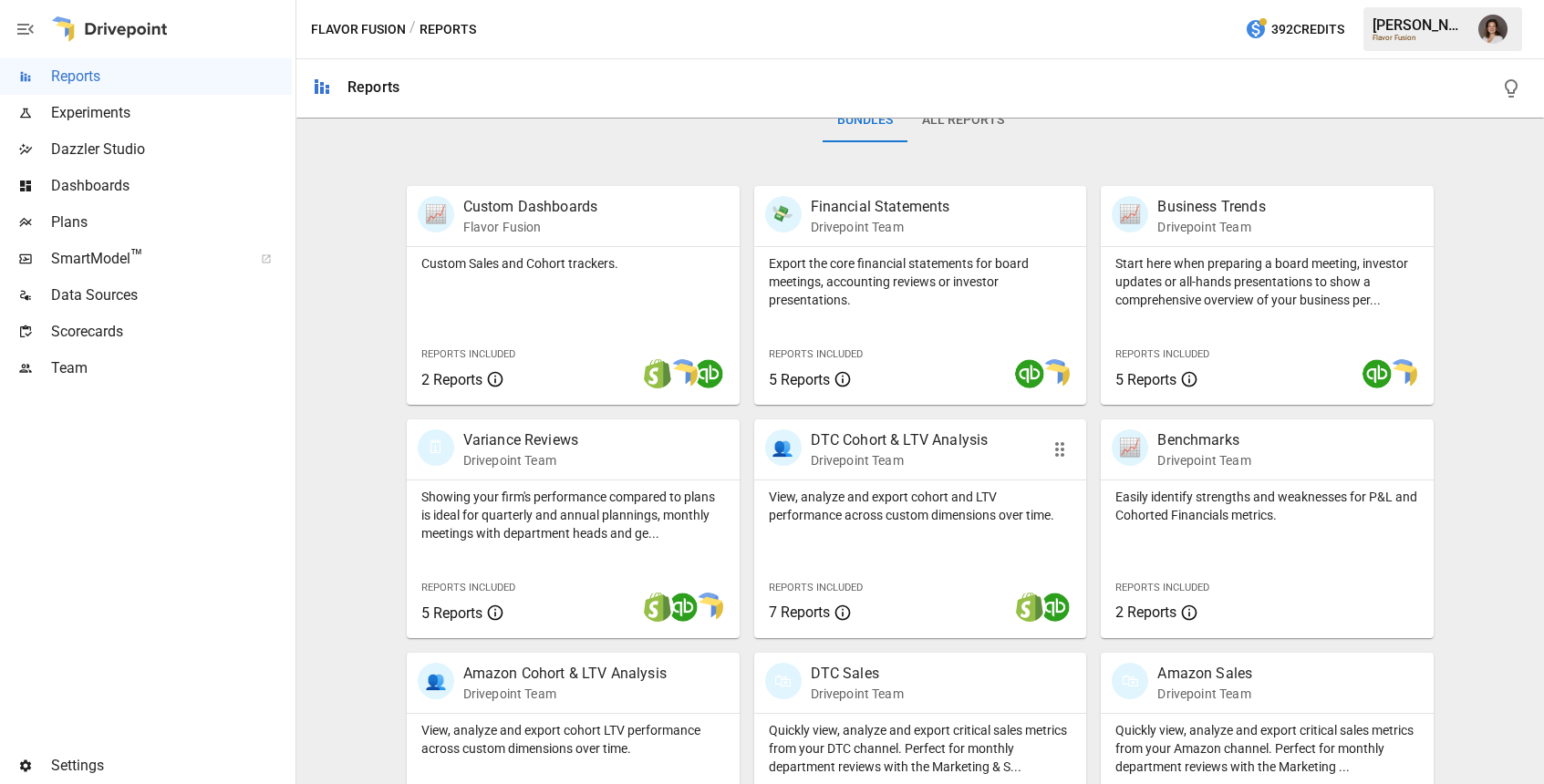 click on "View, analyze and export cohort and LTV performance across custom dimensions over time." at bounding box center (920, 506) 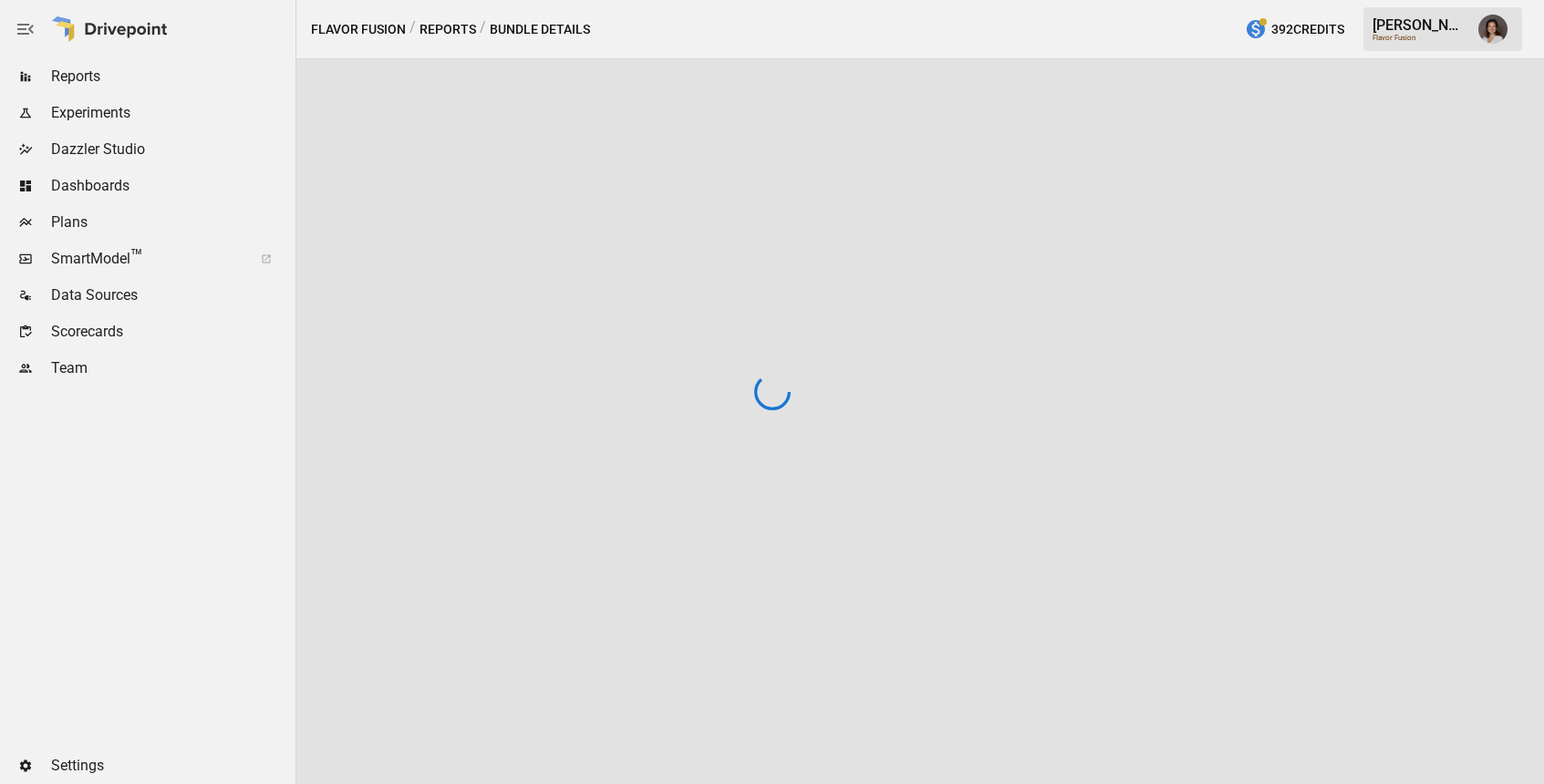click at bounding box center (772, 392) 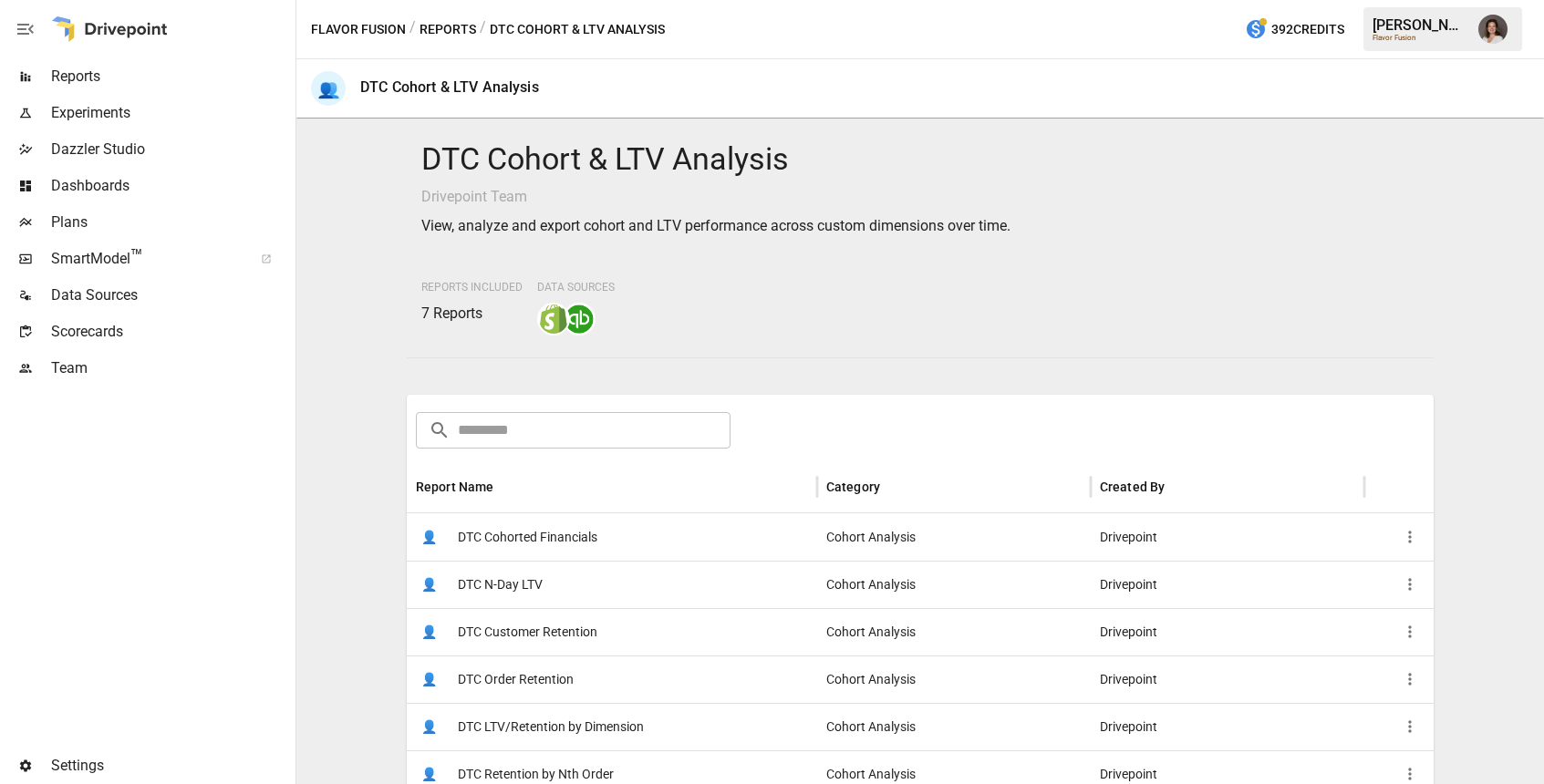 click on "Reports" at bounding box center (448, 29) 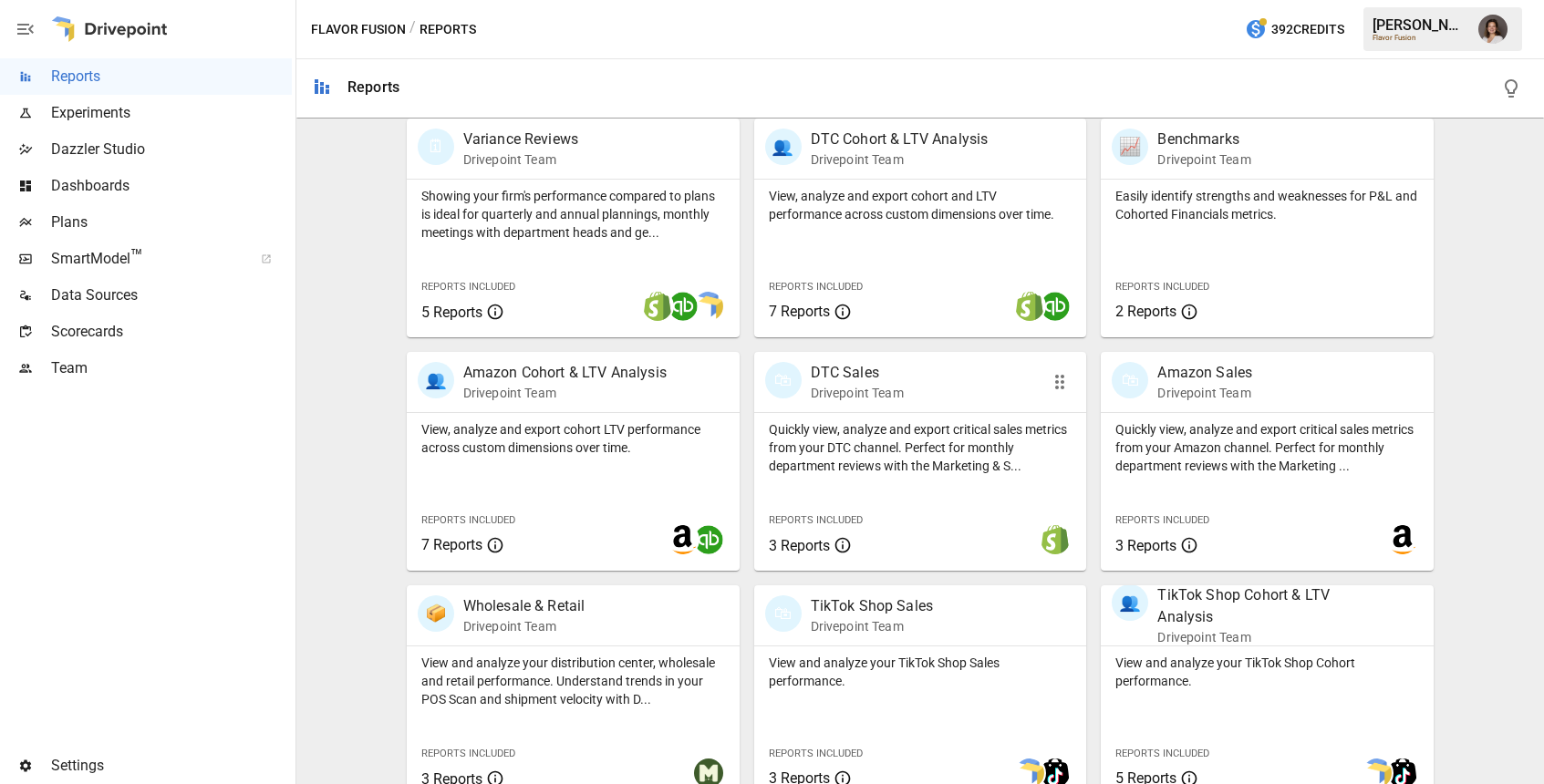 scroll, scrollTop: 603, scrollLeft: 0, axis: vertical 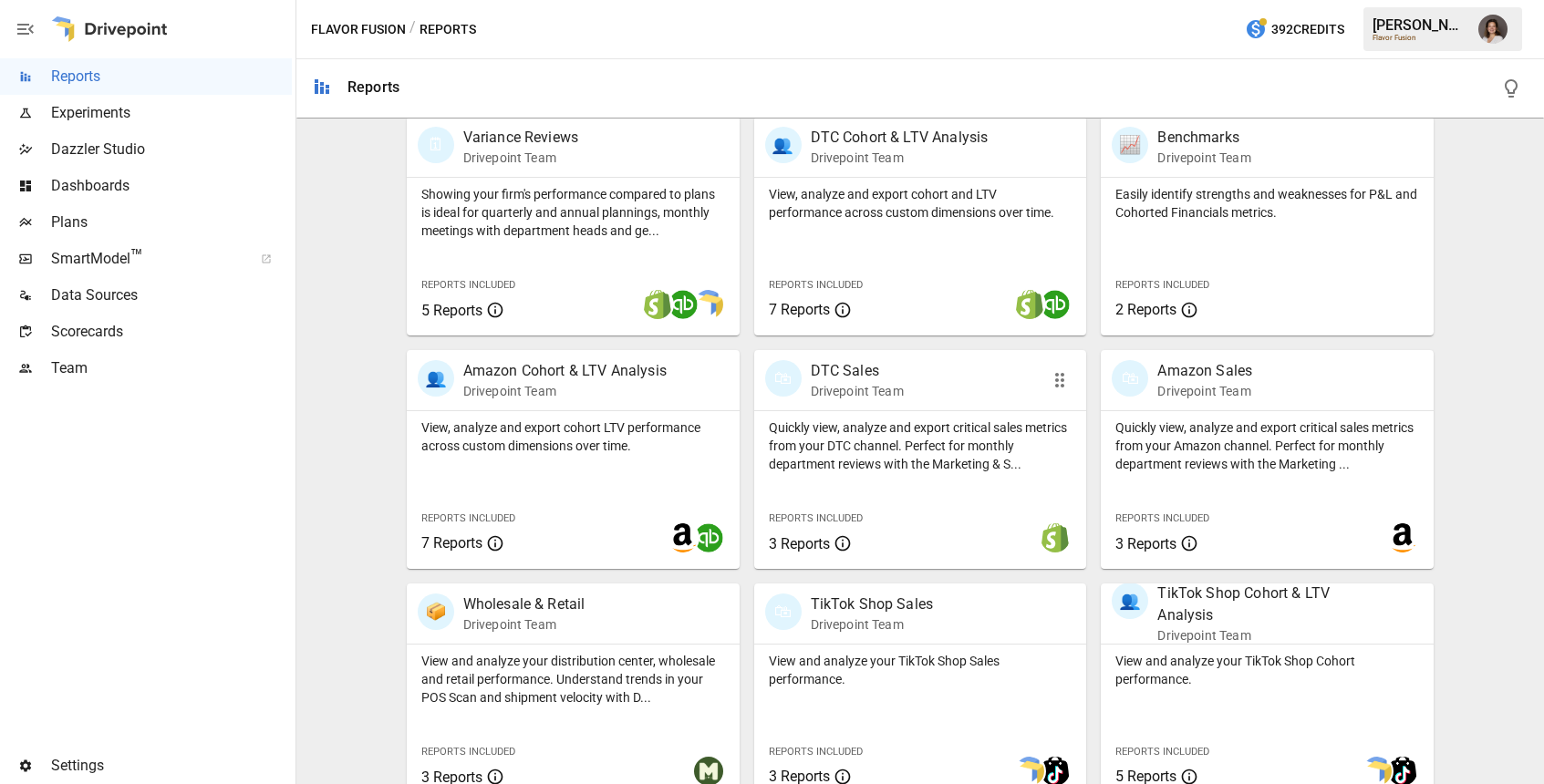 click on "Reports Included 3 Reports" at bounding box center (824, 530) 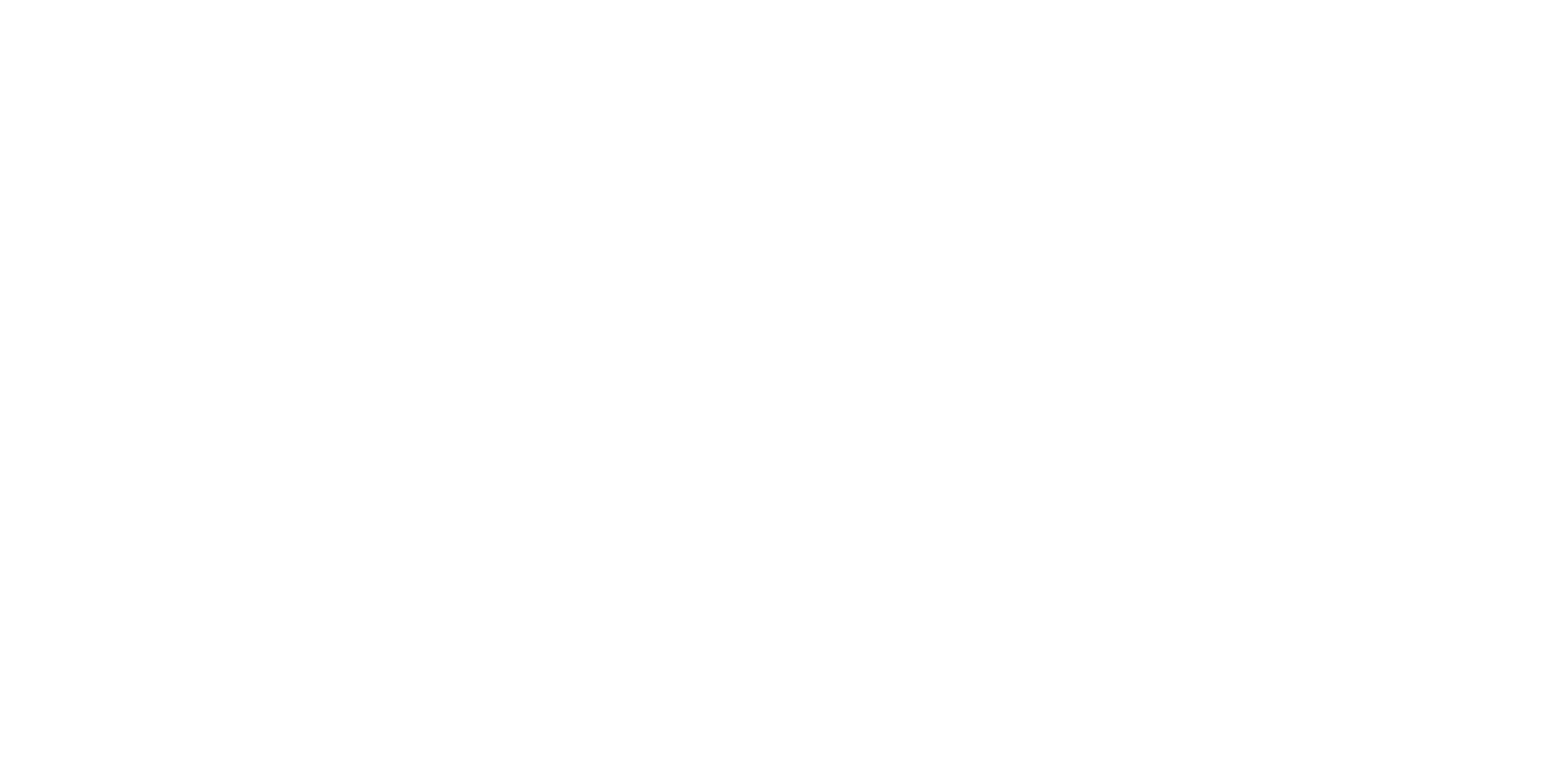 scroll, scrollTop: 0, scrollLeft: 0, axis: both 